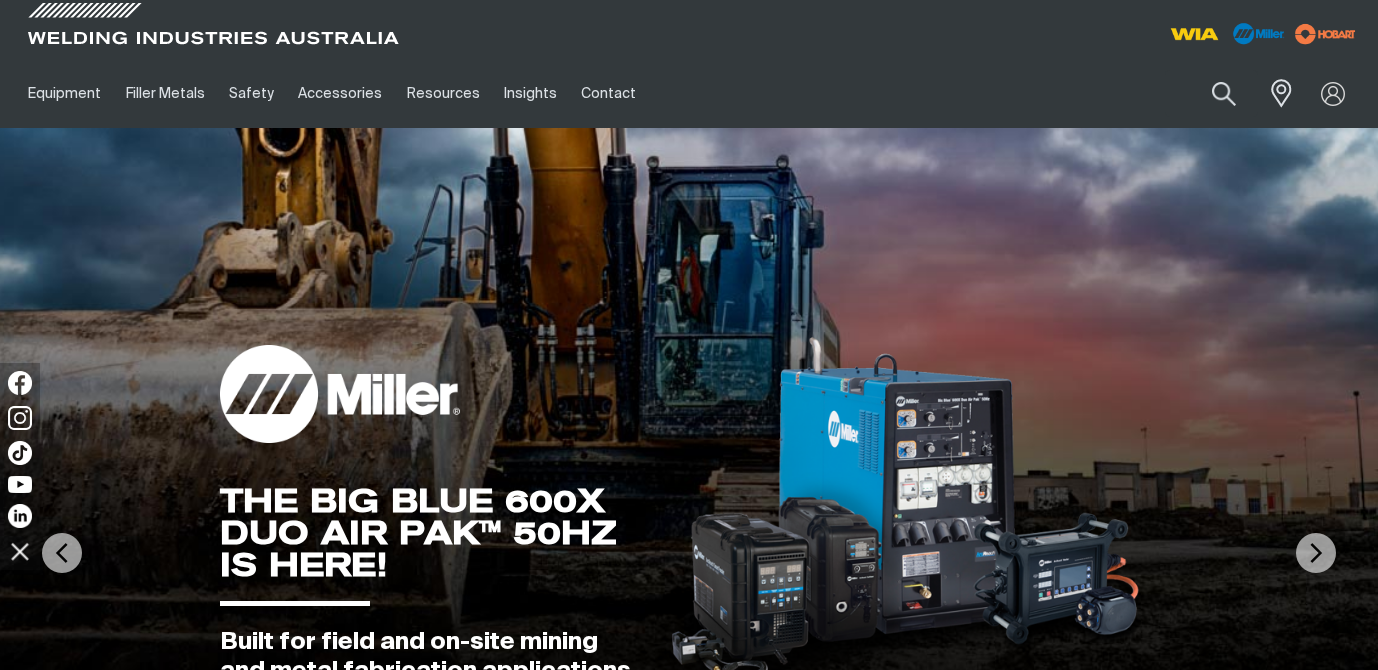 scroll, scrollTop: 0, scrollLeft: 0, axis: both 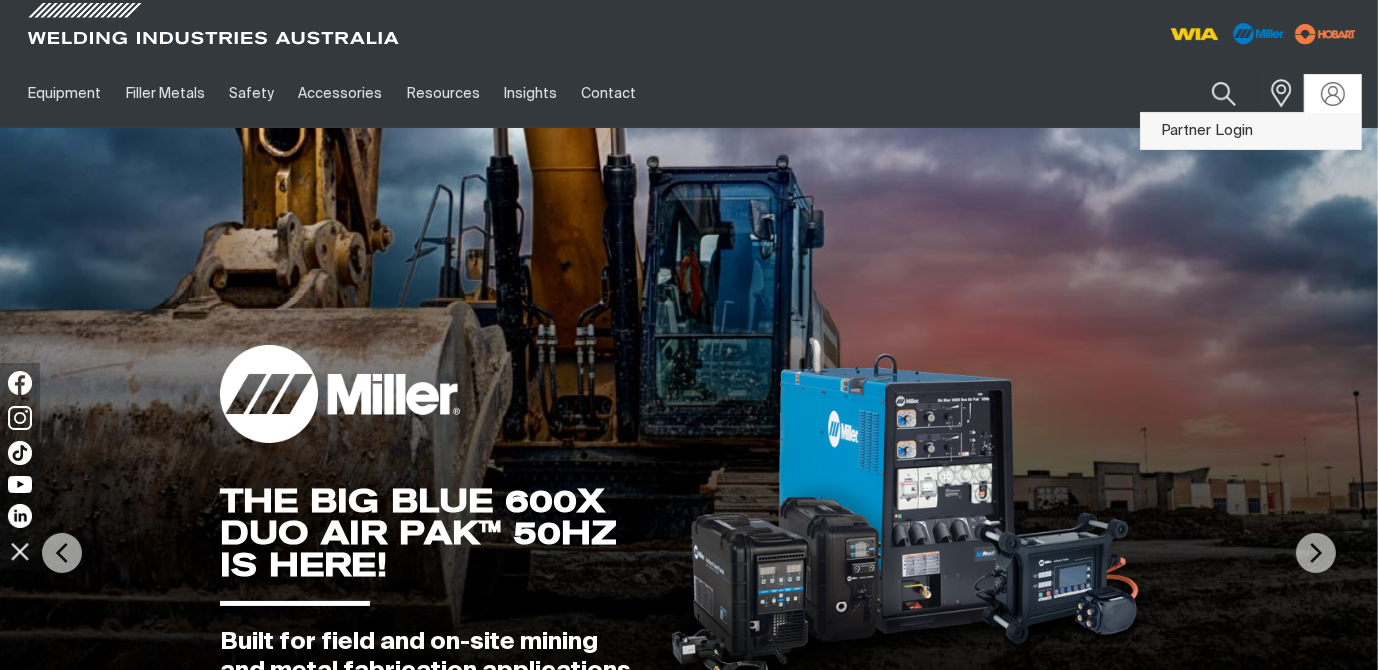 click on "Partner Login" at bounding box center [1251, 131] 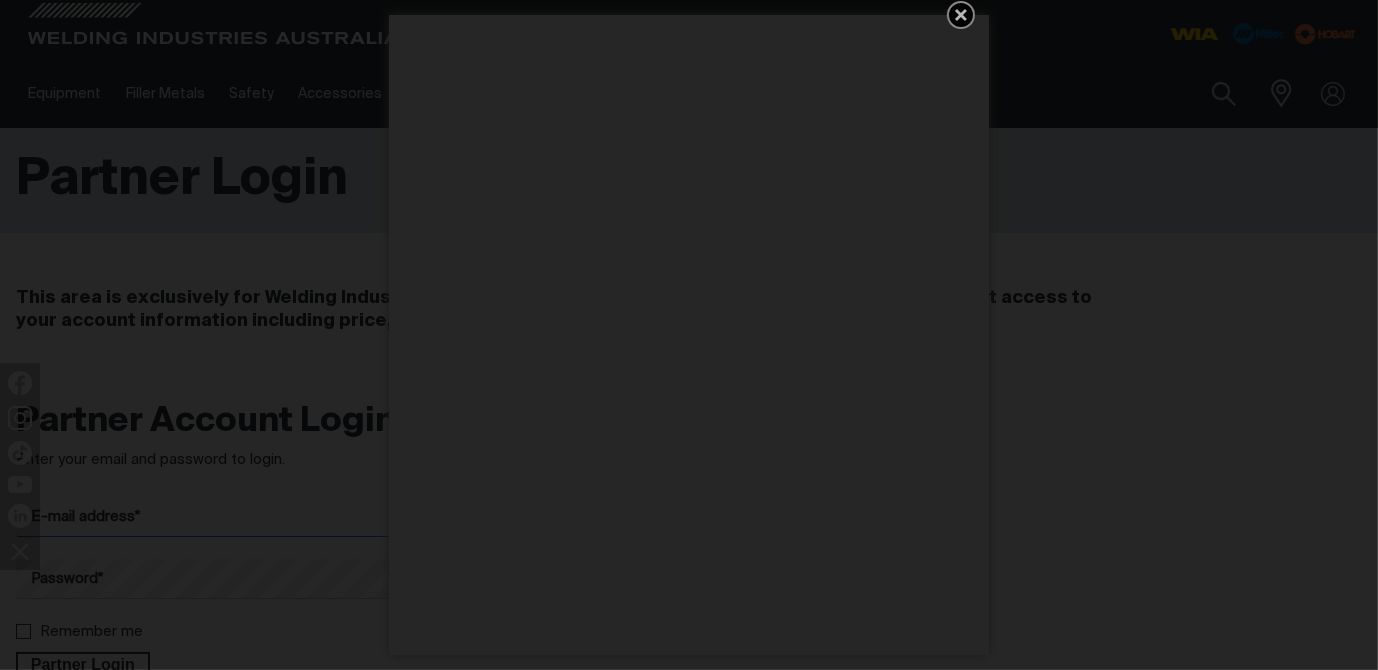 type on "techsales@[EXAMPLE.COM]" 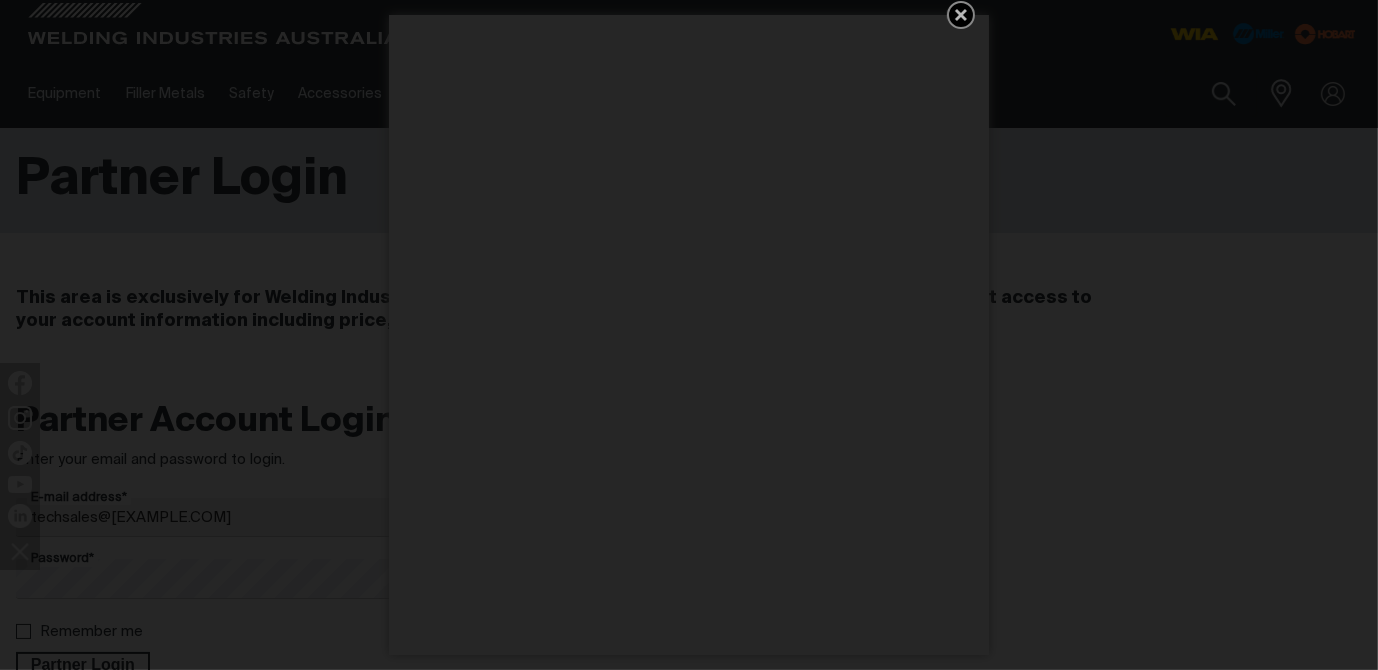 click 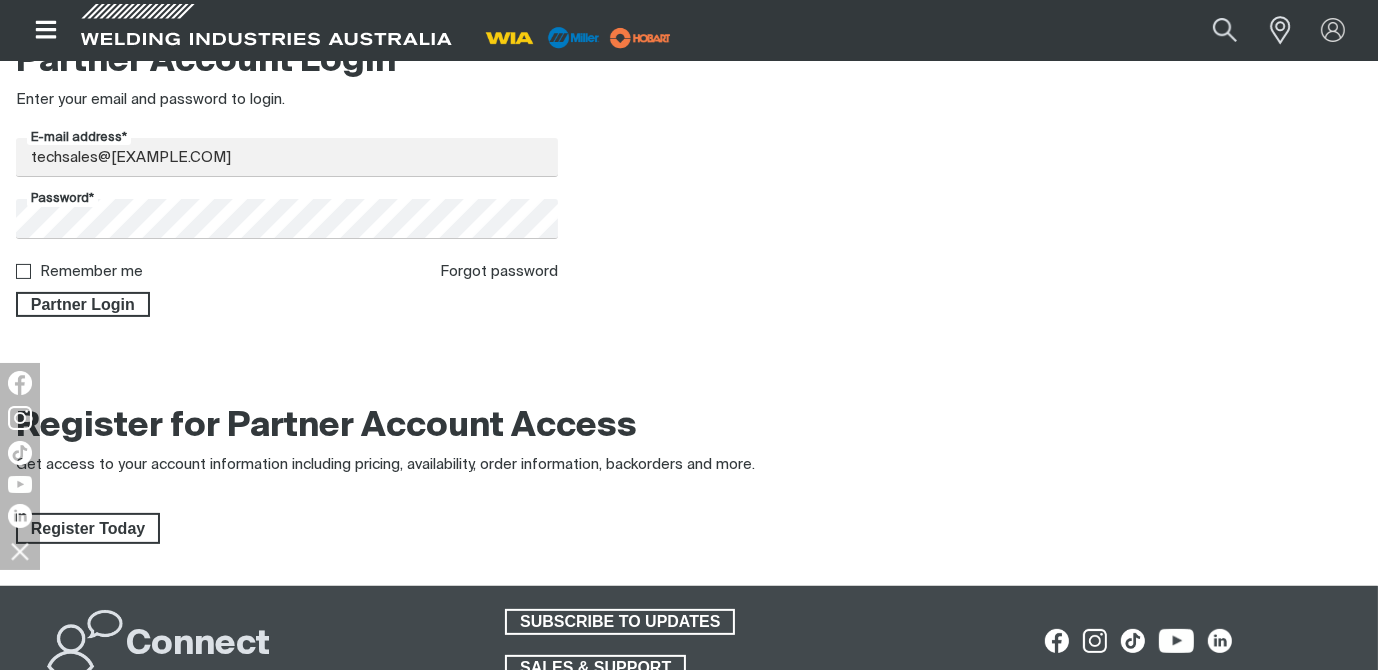 scroll, scrollTop: 400, scrollLeft: 0, axis: vertical 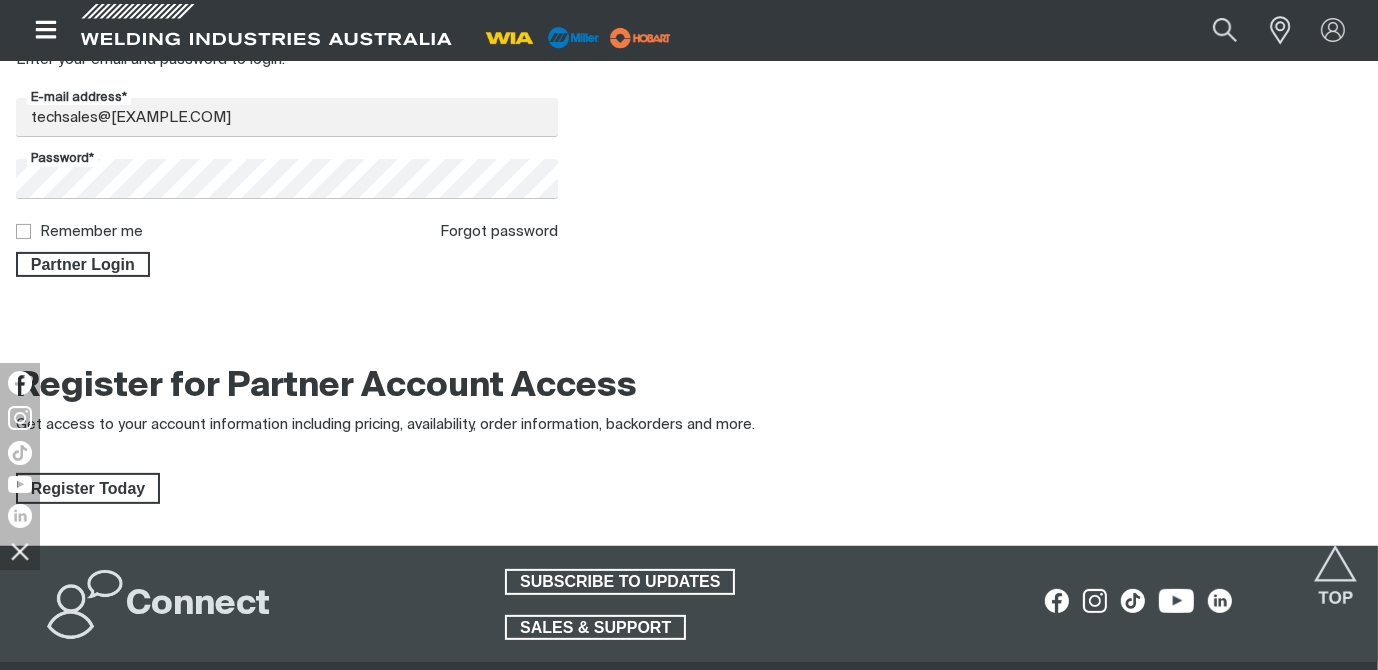 click on "Remember me" at bounding box center [22, 230] 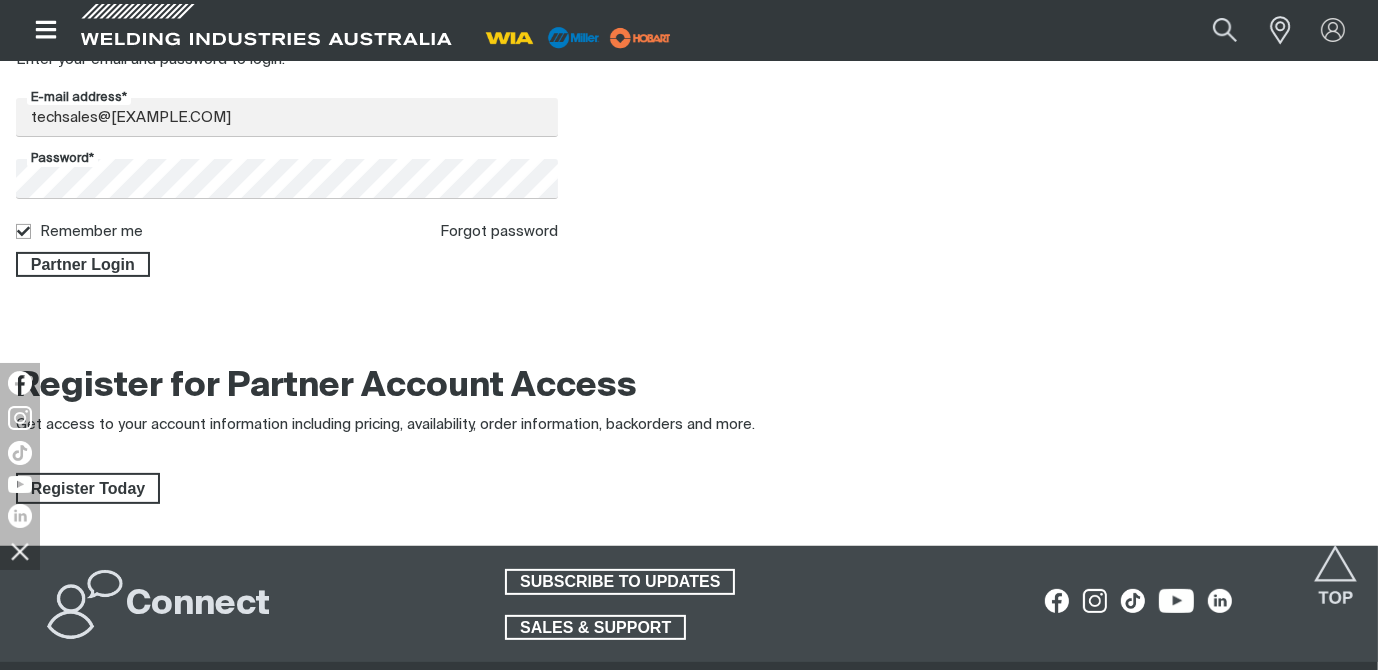 checkbox on "true" 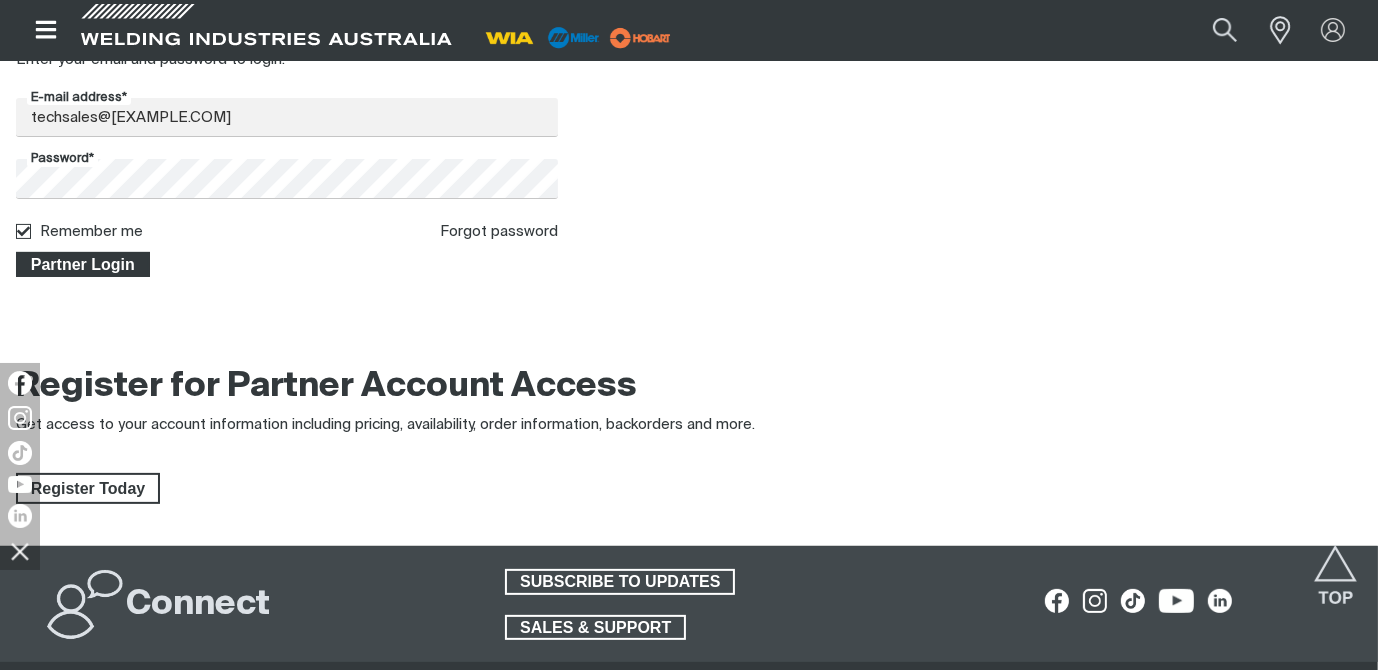 click on "Partner Login" at bounding box center [83, 265] 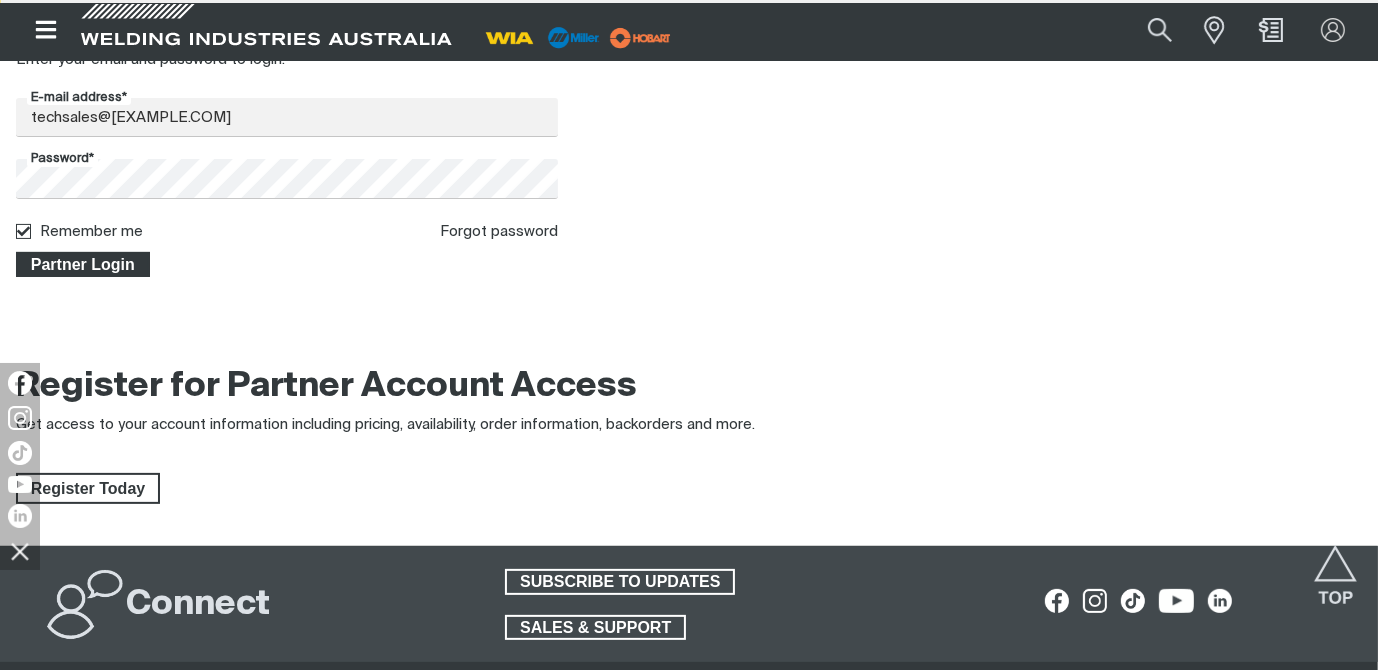 scroll, scrollTop: 0, scrollLeft: 0, axis: both 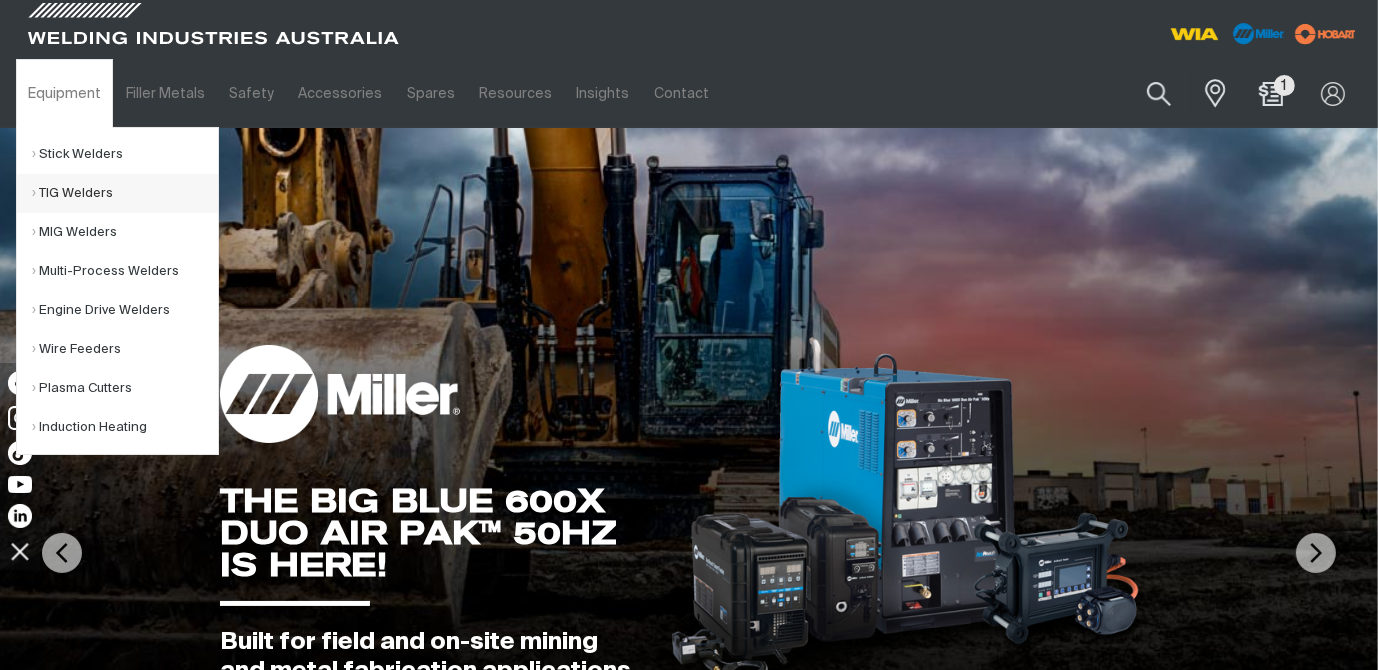 click on "TIG Welders" at bounding box center [125, 193] 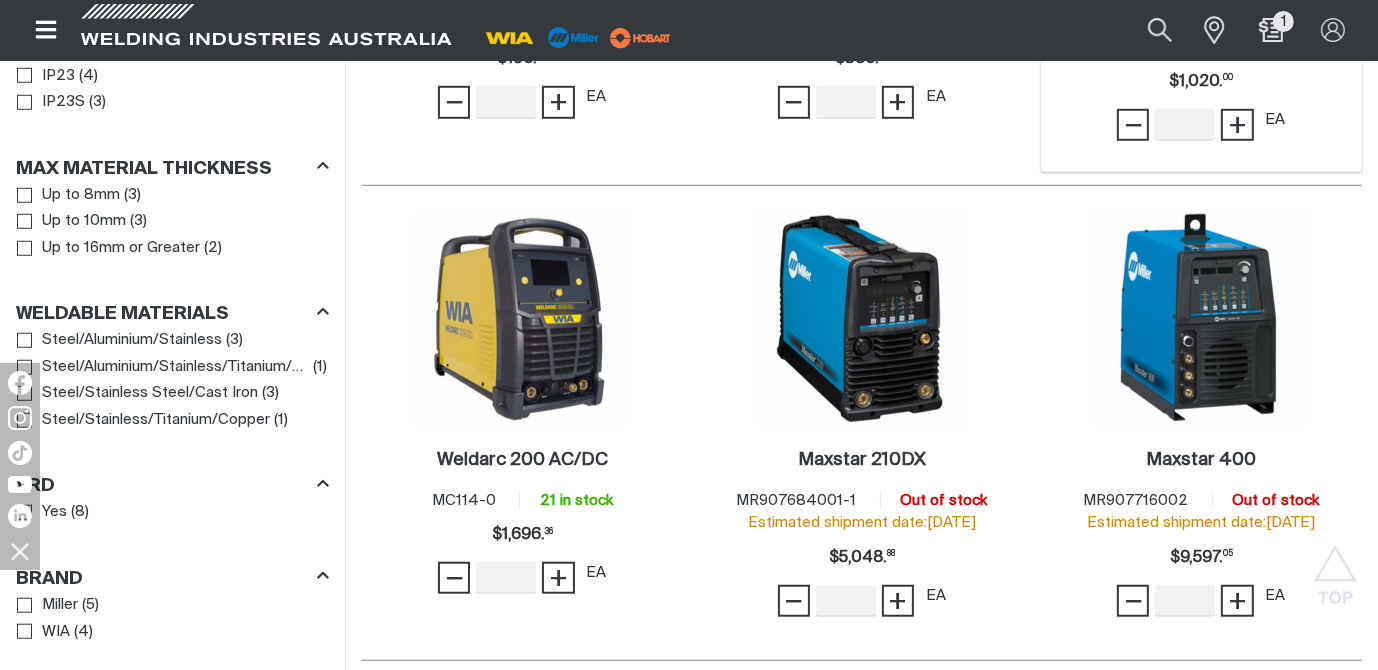 scroll, scrollTop: 1520, scrollLeft: 0, axis: vertical 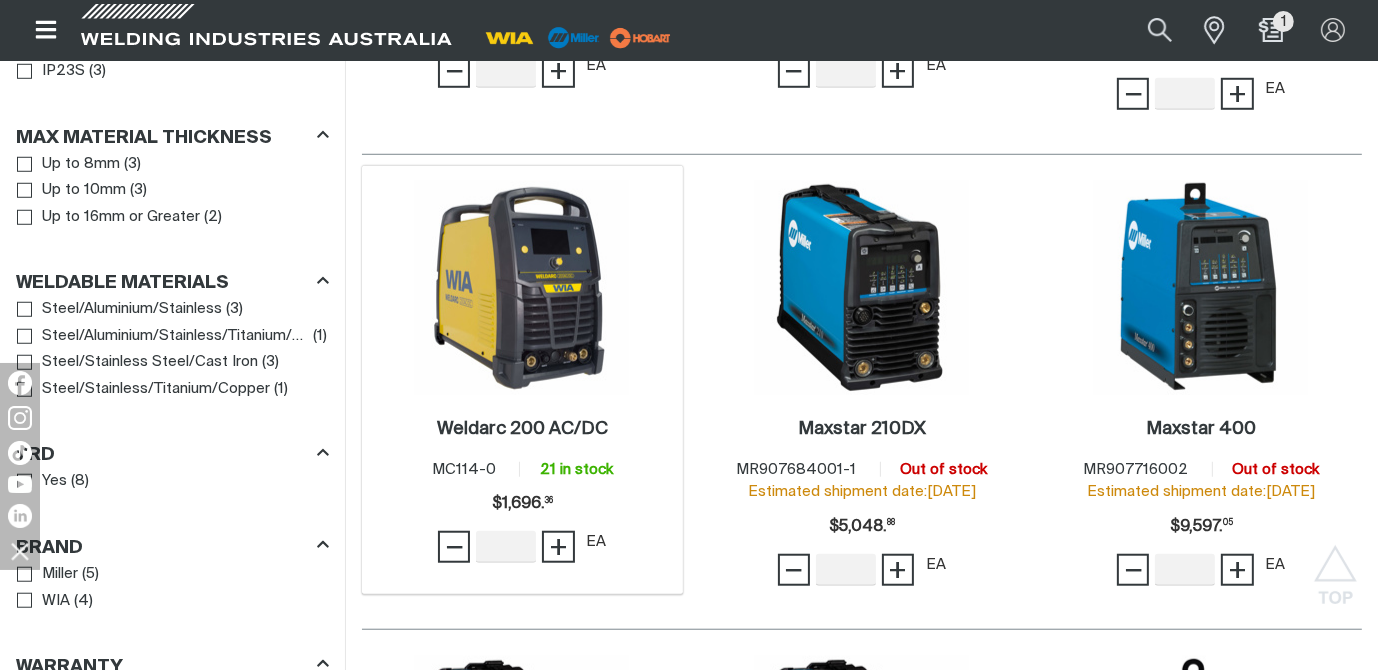 click at bounding box center [522, 288] 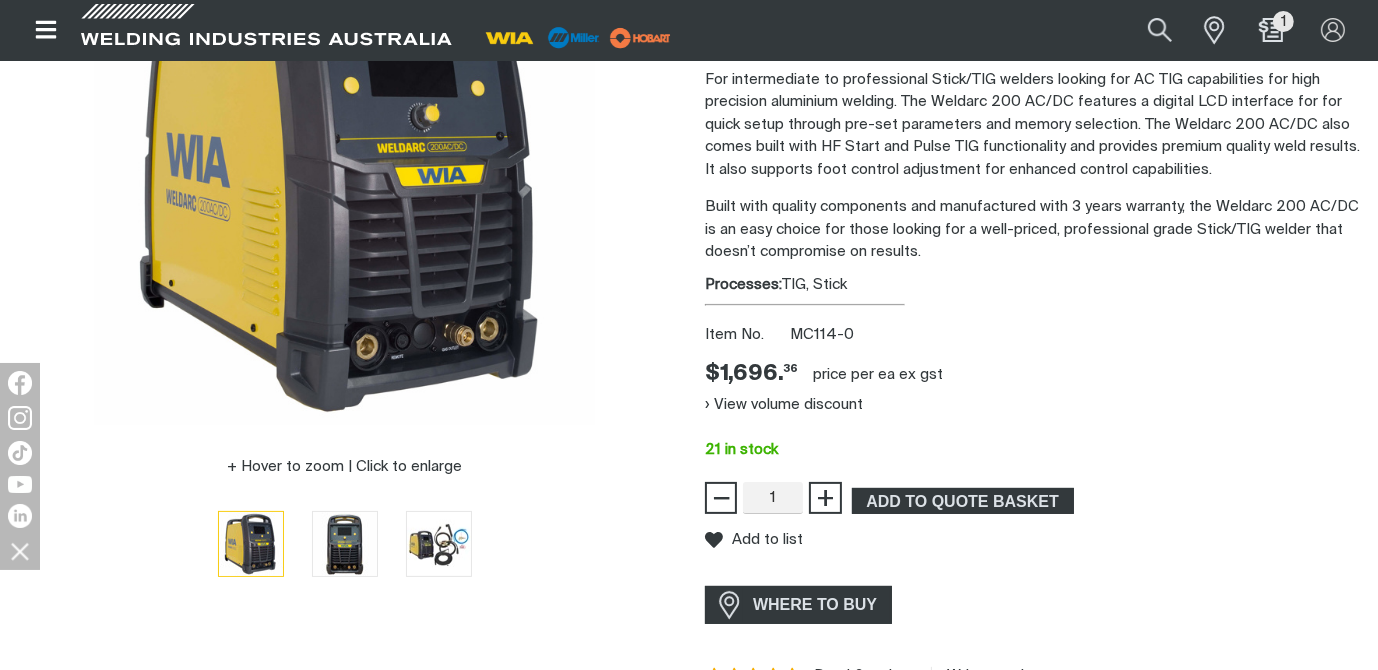 scroll, scrollTop: 320, scrollLeft: 0, axis: vertical 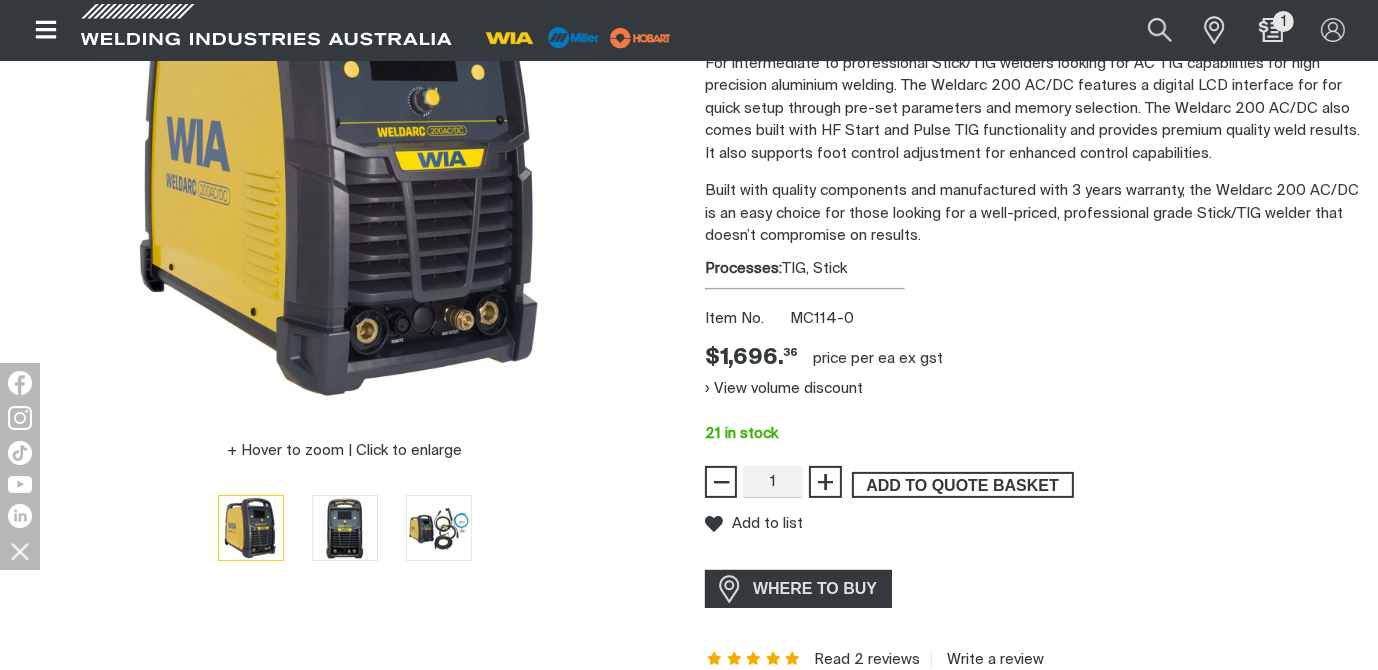 click on "ADD TO QUOTE BASKET" at bounding box center (963, 485) 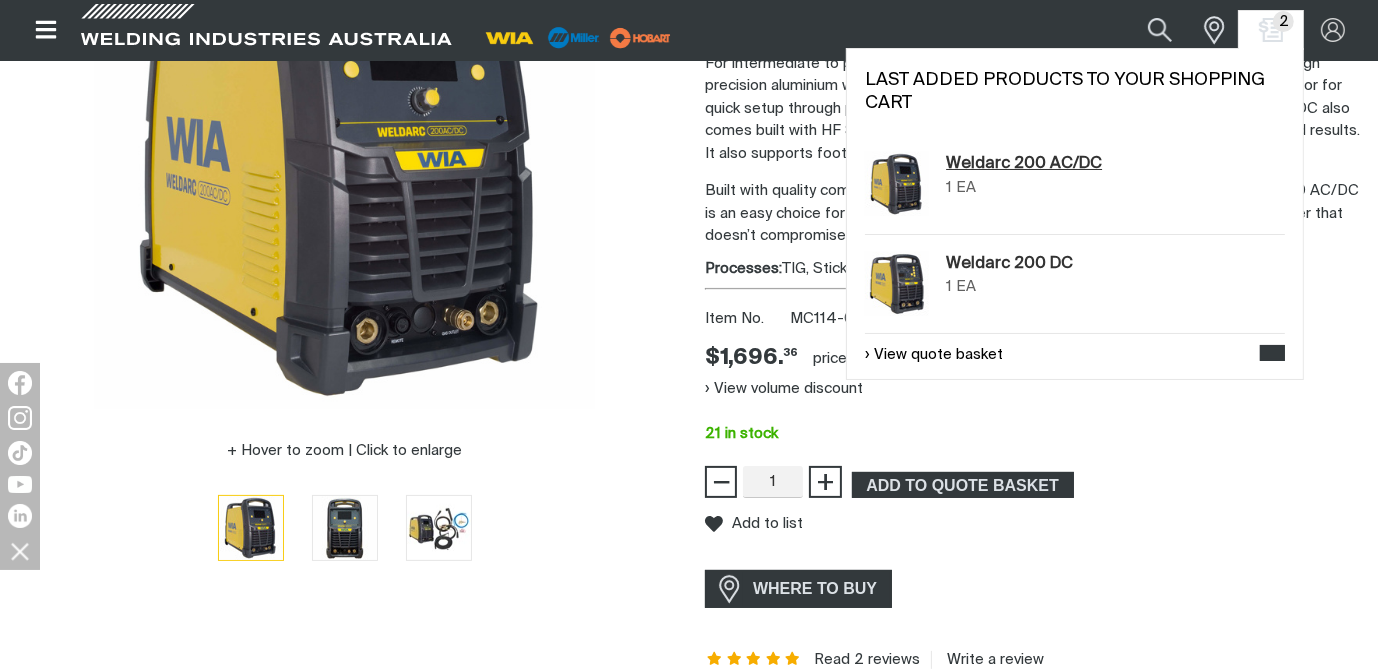 click on "Weldarc 200 AC/DC" at bounding box center [1024, 164] 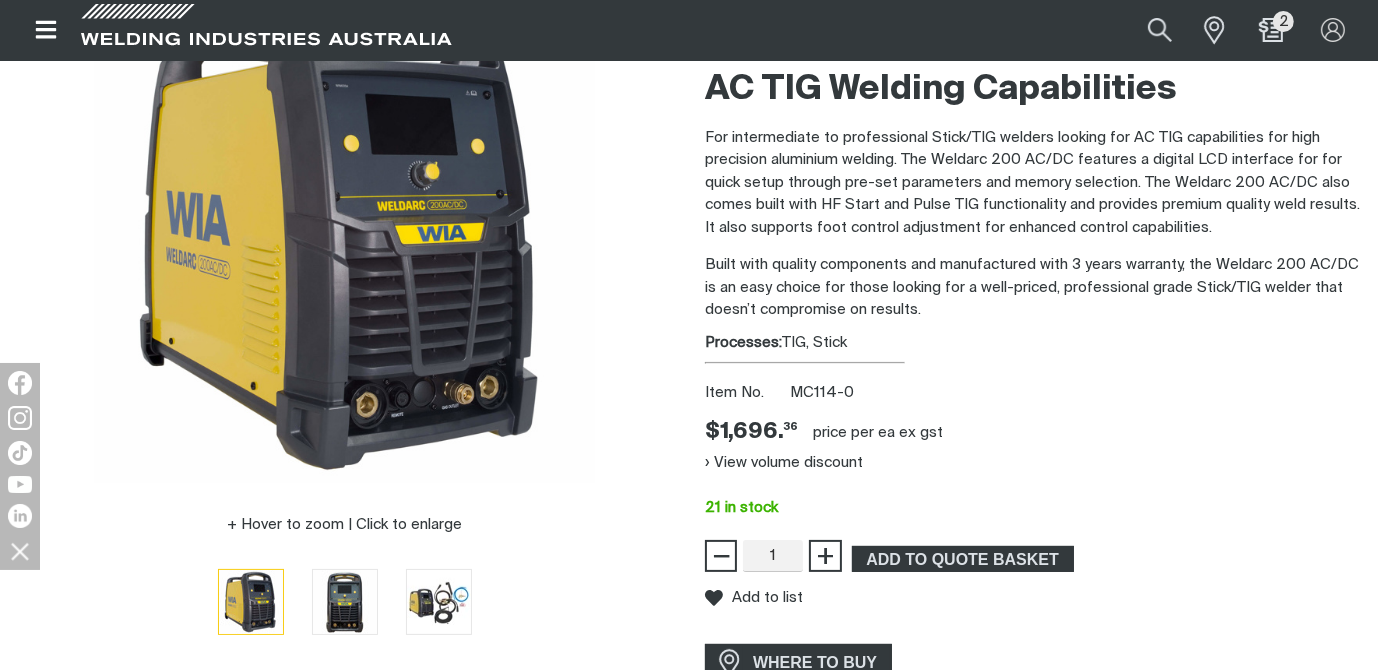 scroll, scrollTop: 320, scrollLeft: 0, axis: vertical 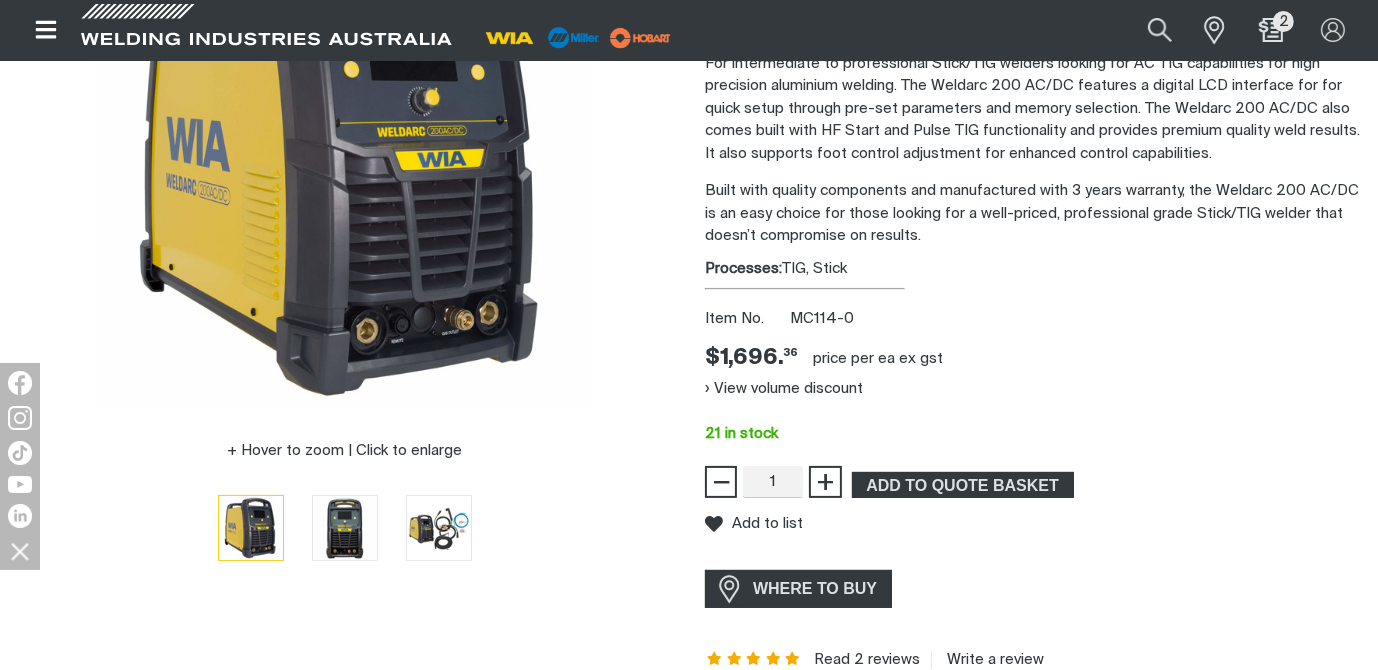 click on "View volume discount" at bounding box center [1033, 389] 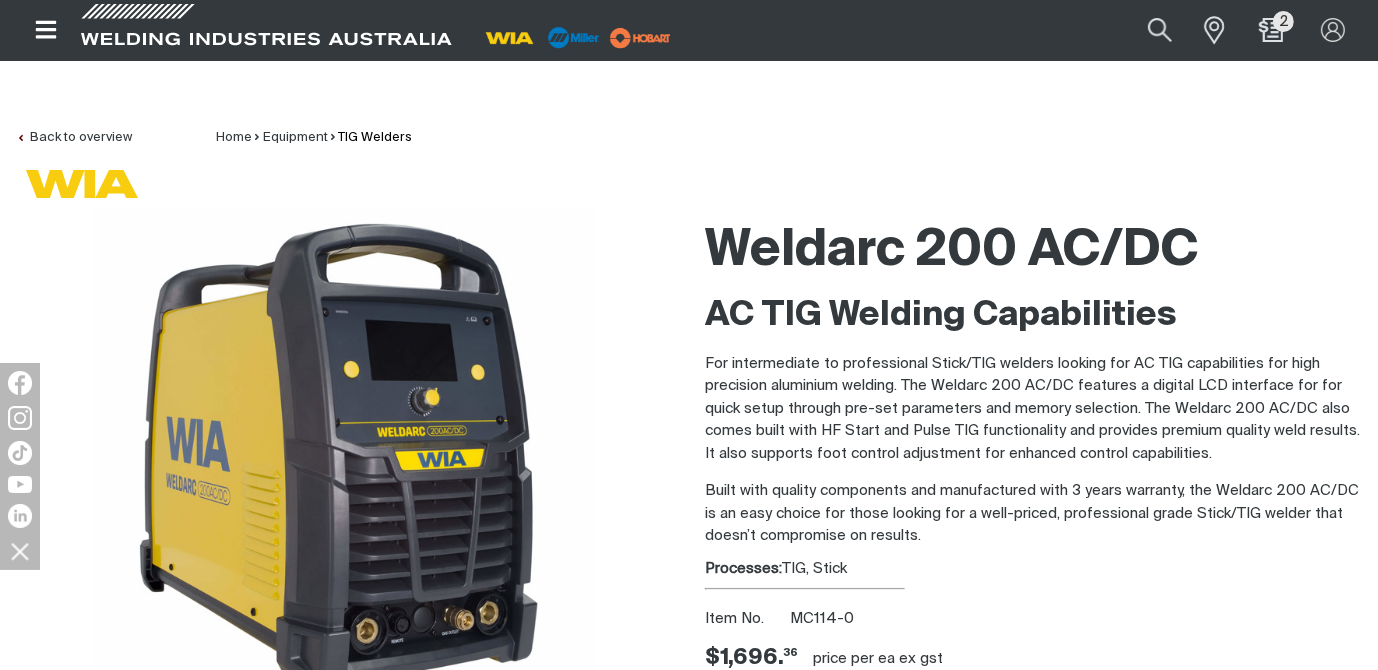 scroll, scrollTop: 0, scrollLeft: 0, axis: both 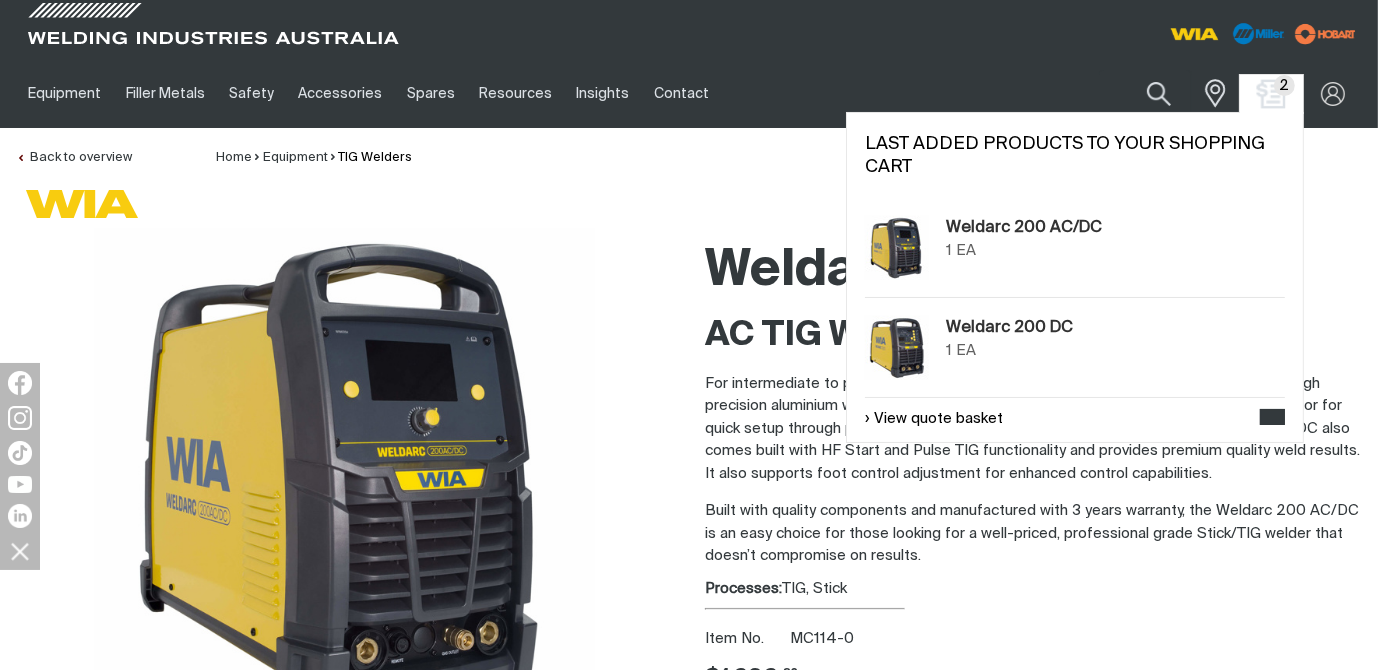 click at bounding box center (1271, 93) 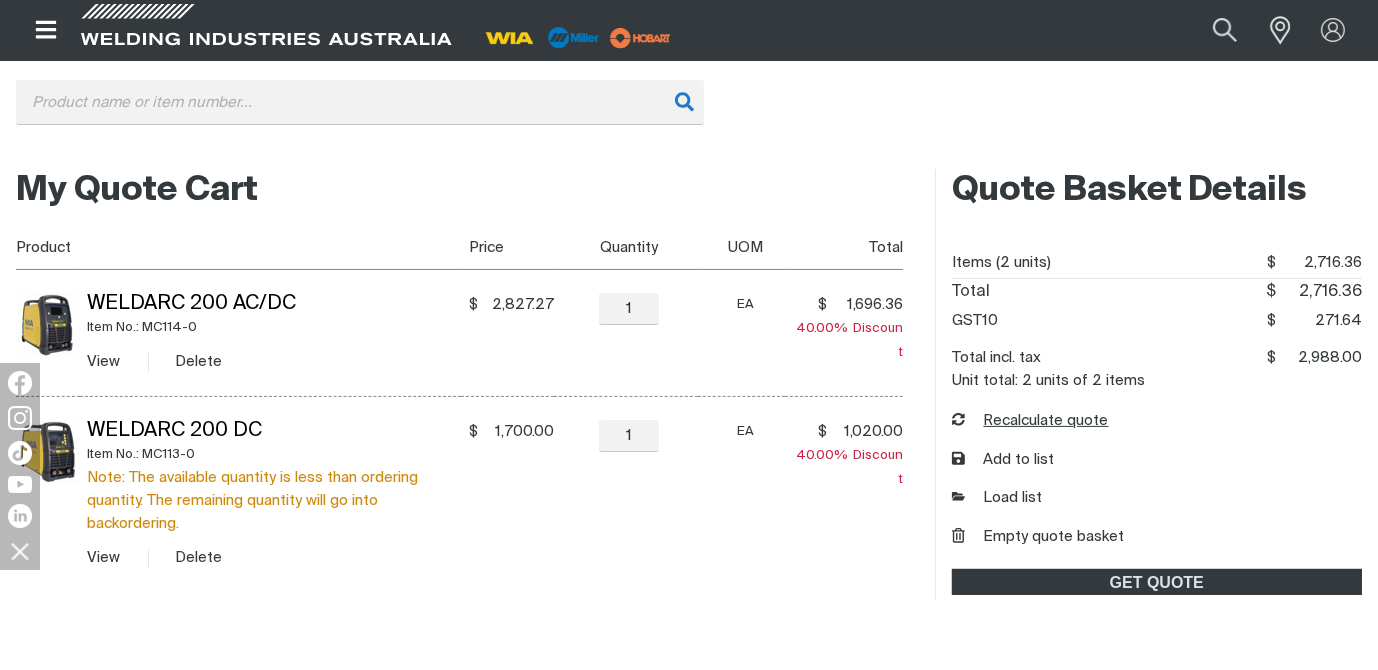 scroll, scrollTop: 320, scrollLeft: 0, axis: vertical 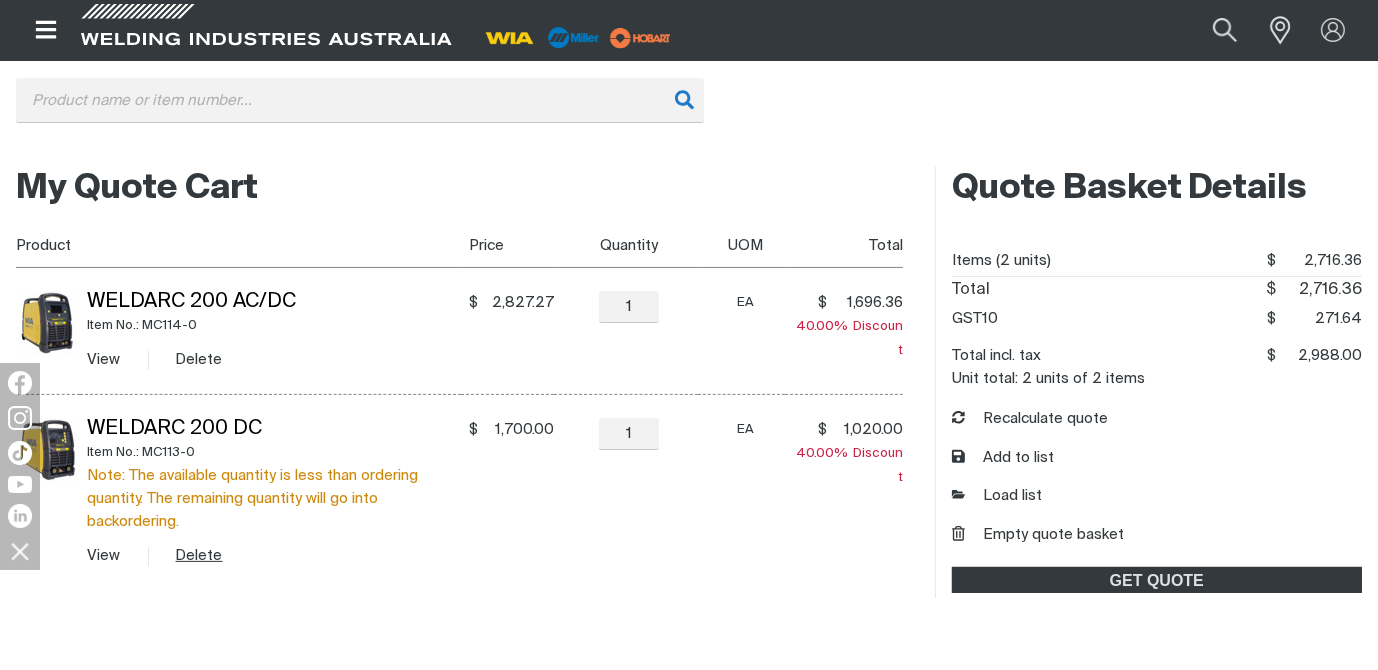 click on "Delete" at bounding box center [199, 555] 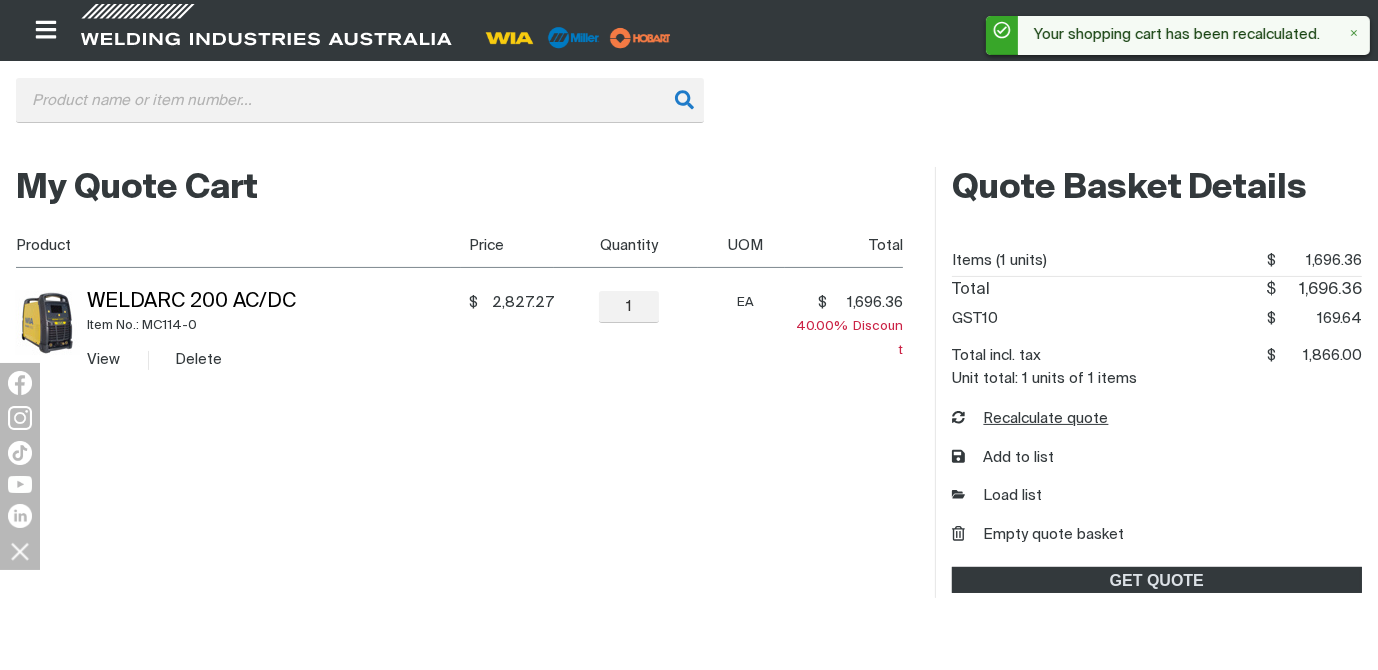 click on "Recalculate quote" at bounding box center (1030, 419) 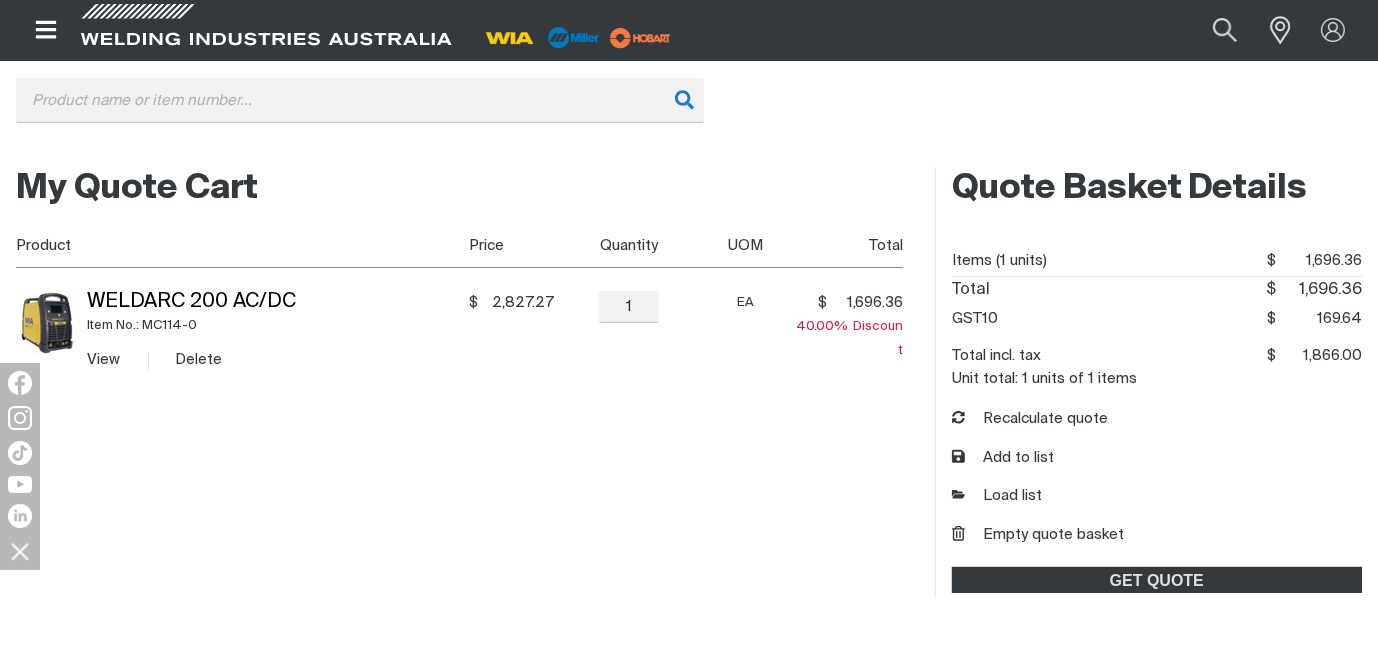 click on "My Quote Cart You made changes to your shopping cart. Please  recalculate  to get the correct prices. Product Price Quantity UOM Total Weldarc 200 AC/DC Item No.:   MC114-0 View Delete $ 2,827.27 $2827.27 − 1 Quantity + EA $ 1,696.36 $1696.36 40.00% Discount" at bounding box center (459, 382) 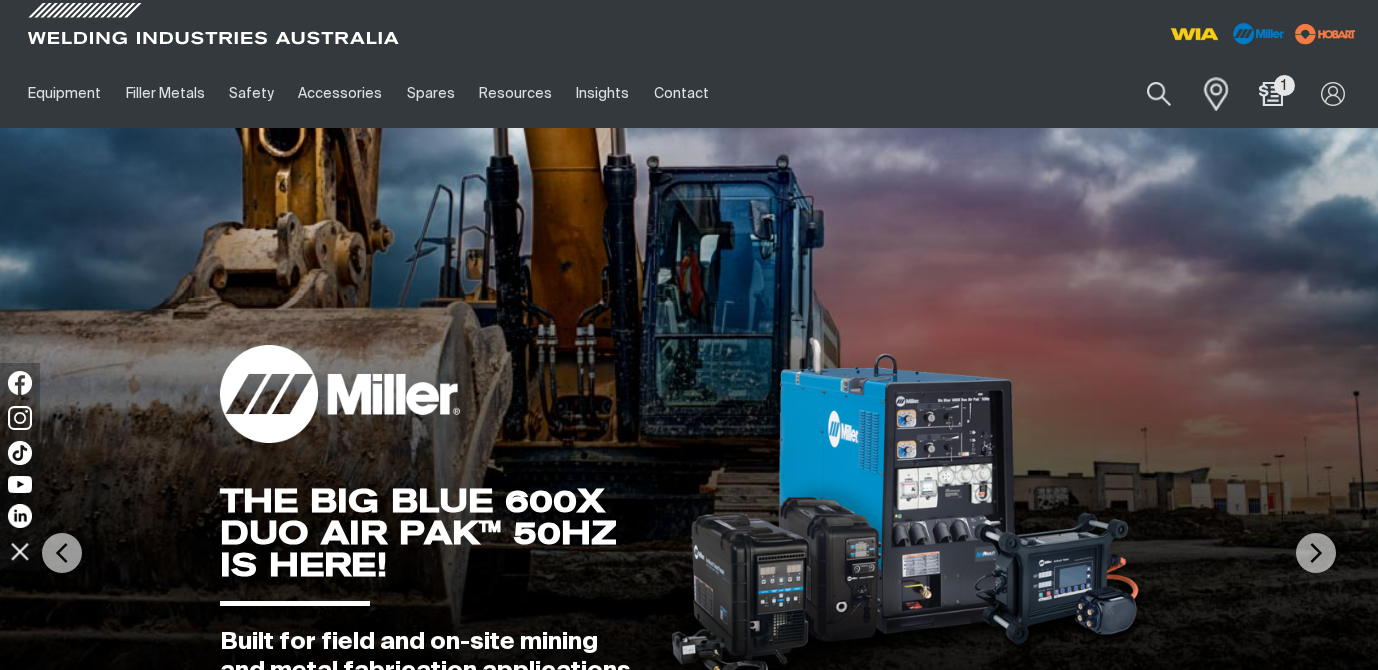 scroll, scrollTop: 0, scrollLeft: 0, axis: both 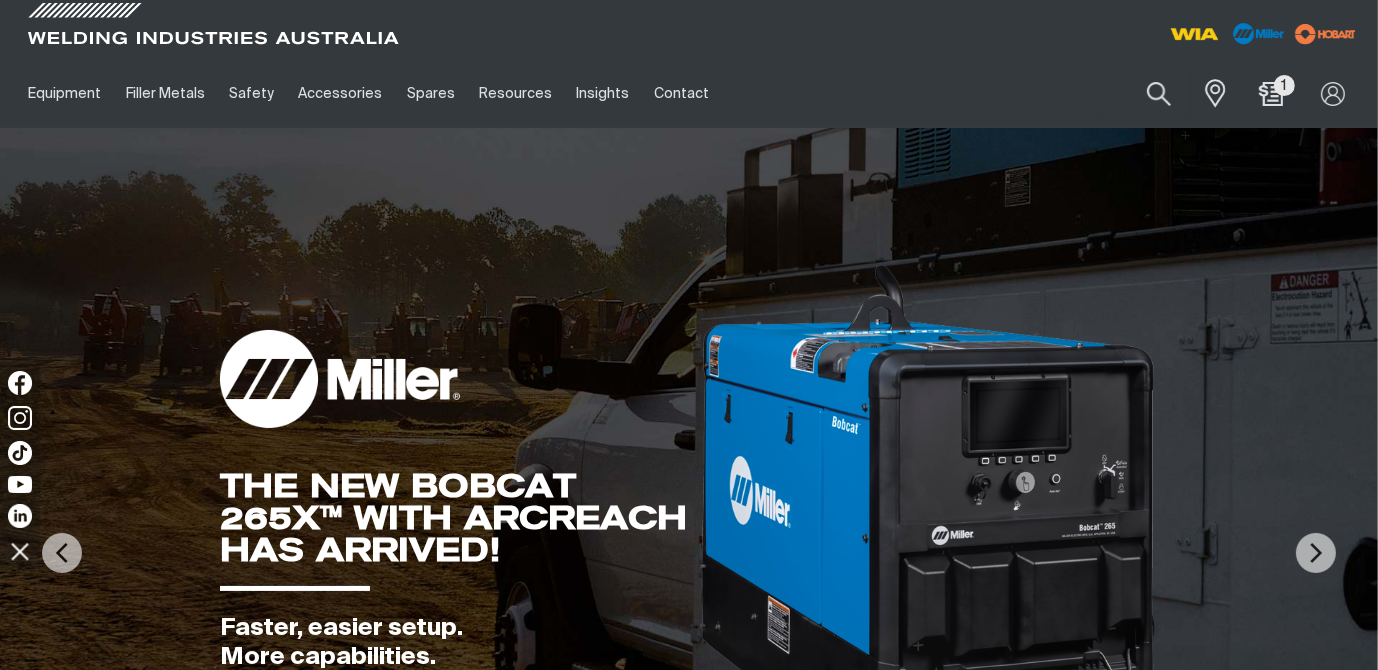 click at bounding box center [689, 553] 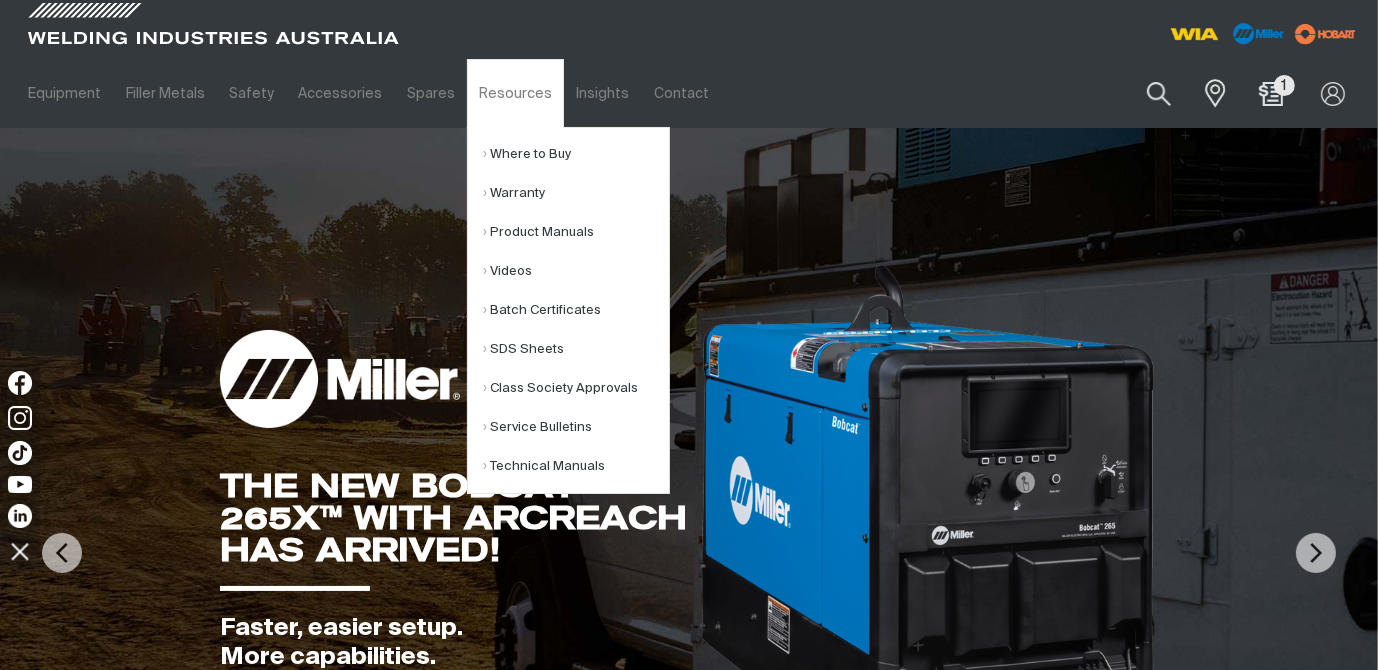 scroll, scrollTop: 0, scrollLeft: 0, axis: both 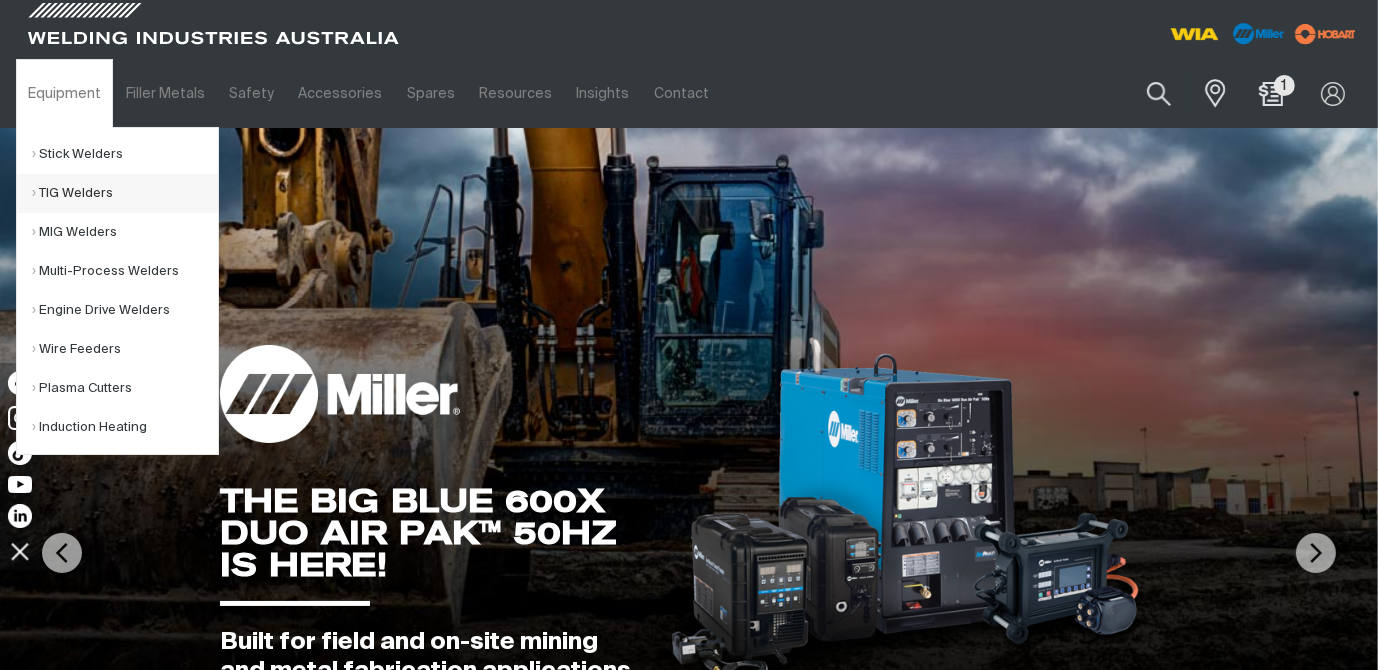 click on "TIG Welders" at bounding box center [125, 193] 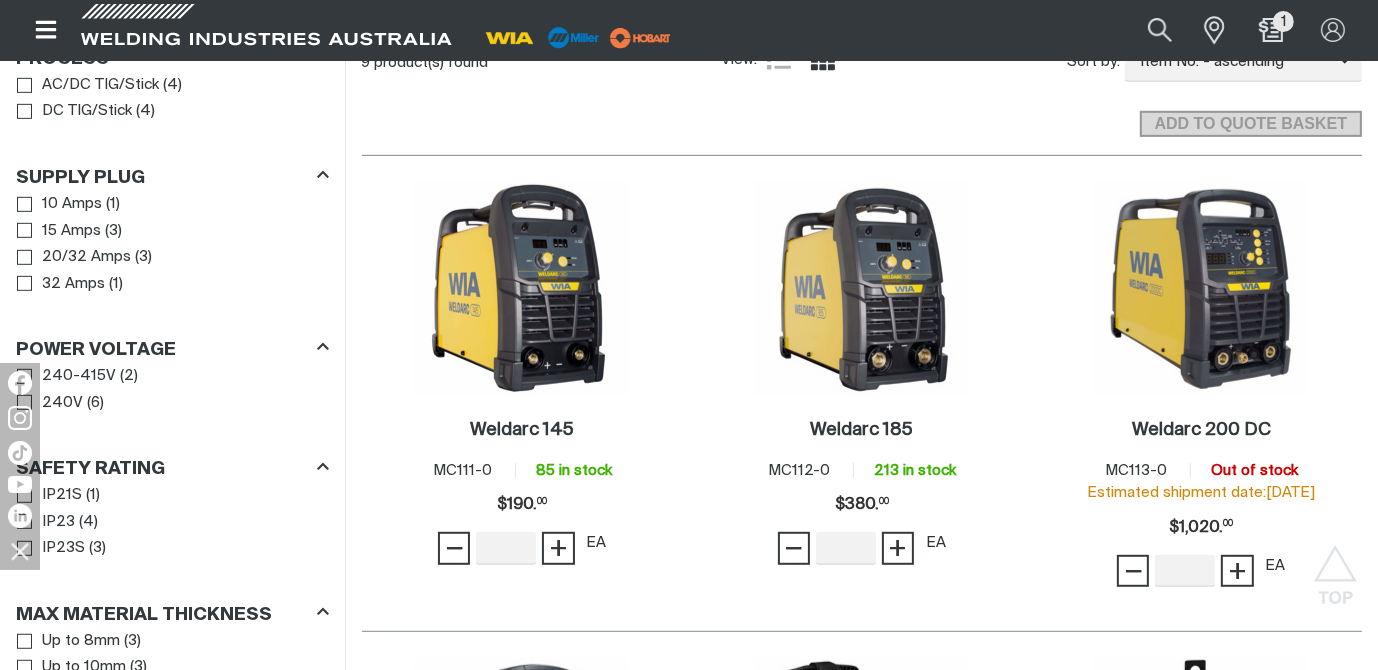 scroll, scrollTop: 1060, scrollLeft: 0, axis: vertical 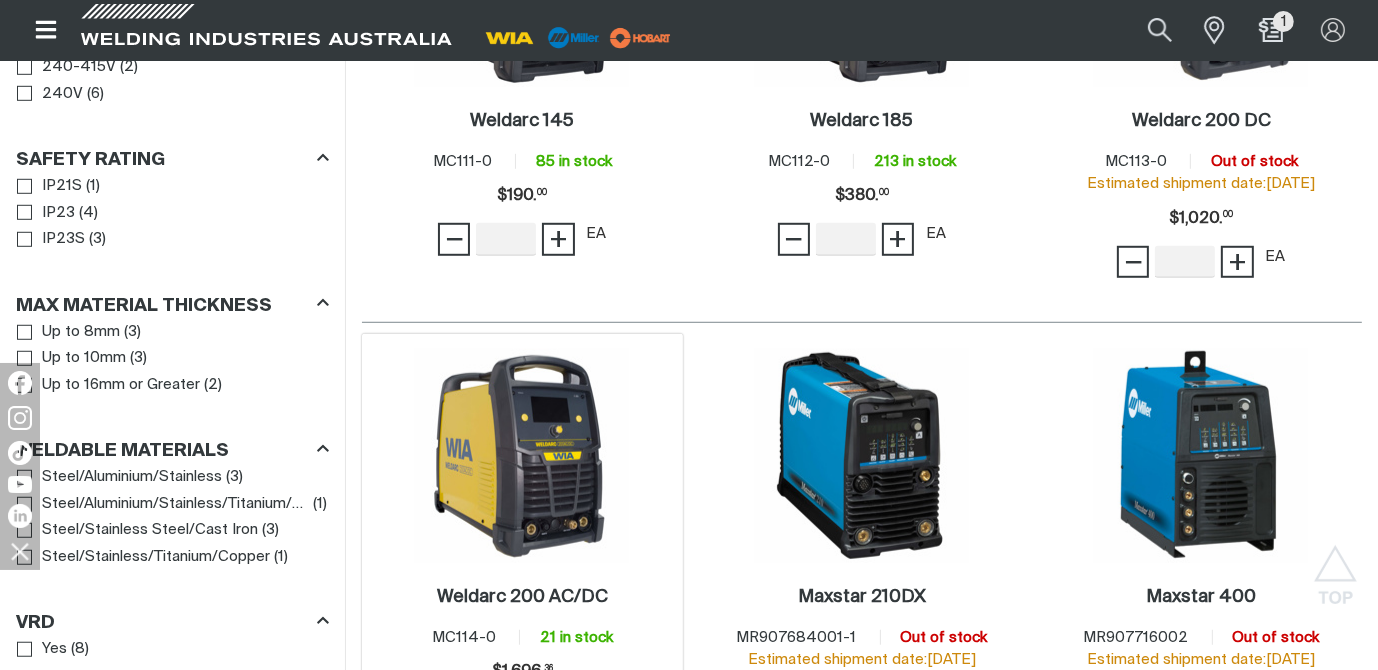click at bounding box center (522, 456) 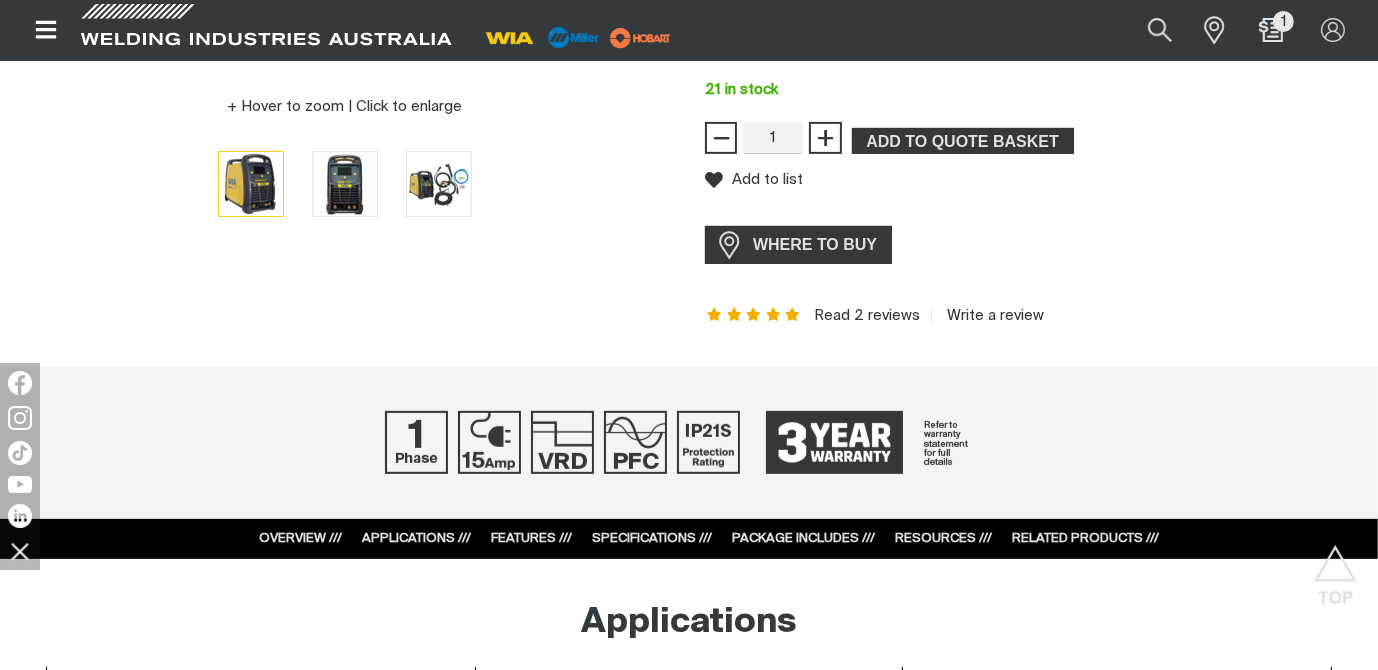 scroll, scrollTop: 640, scrollLeft: 0, axis: vertical 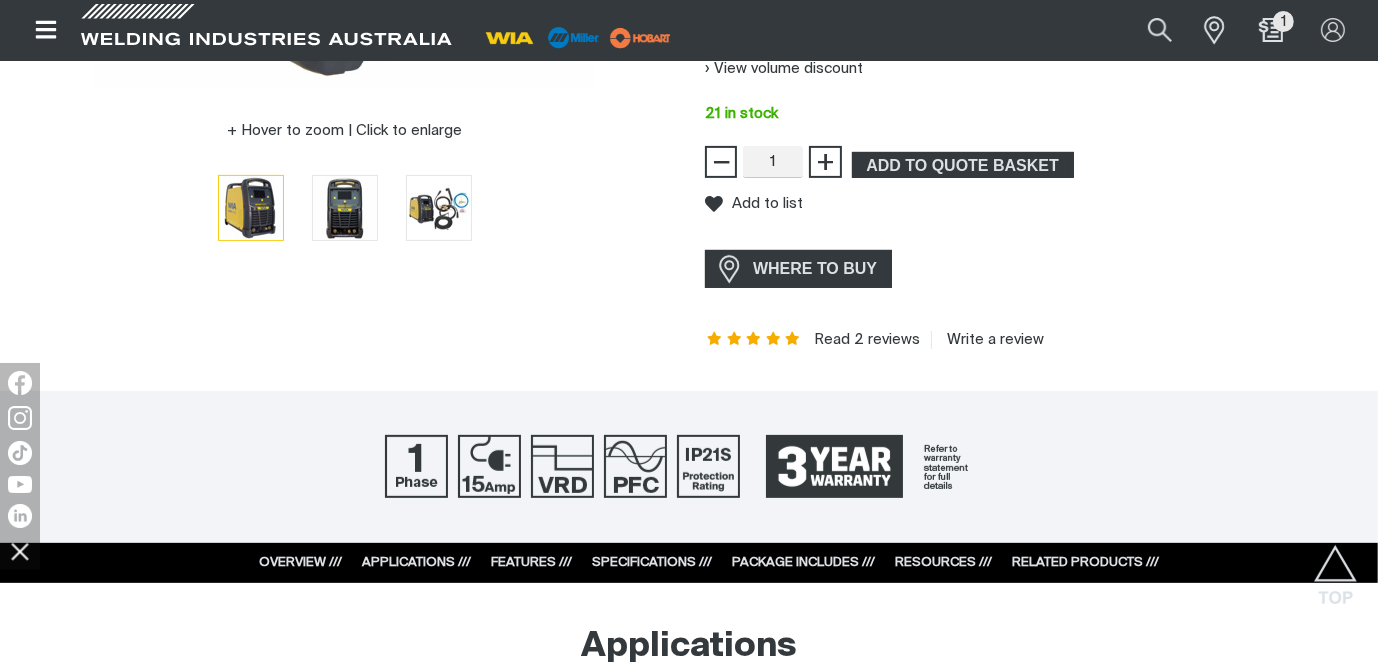 click on "PACKAGE INCLUDES ///" at bounding box center [803, 562] 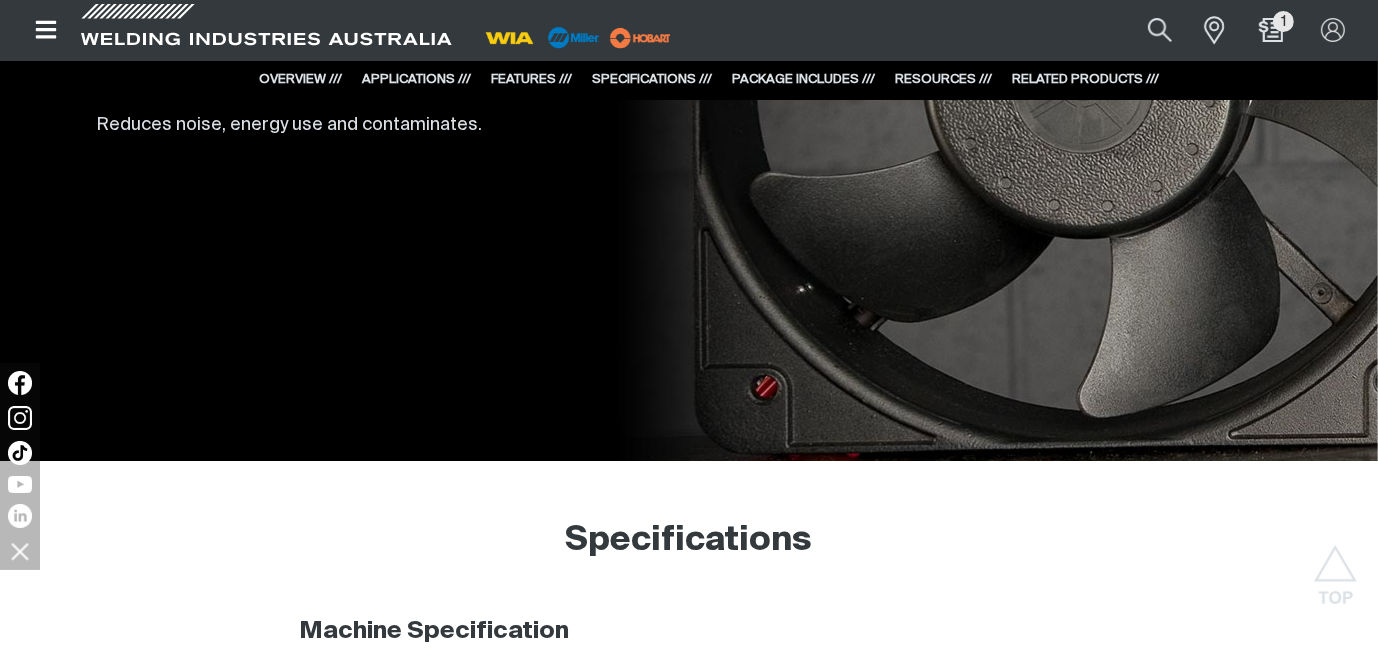 scroll, scrollTop: 6272, scrollLeft: 0, axis: vertical 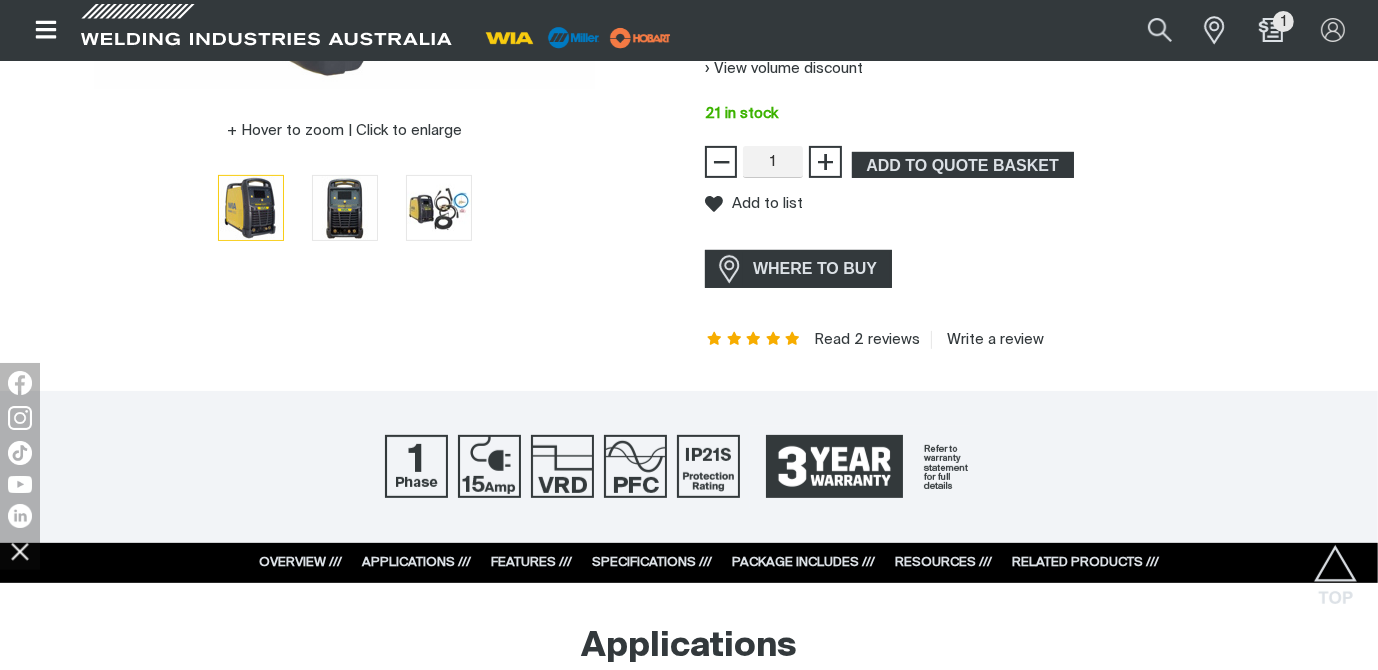 click on "SPECIFICATIONS ///" at bounding box center [652, 563] 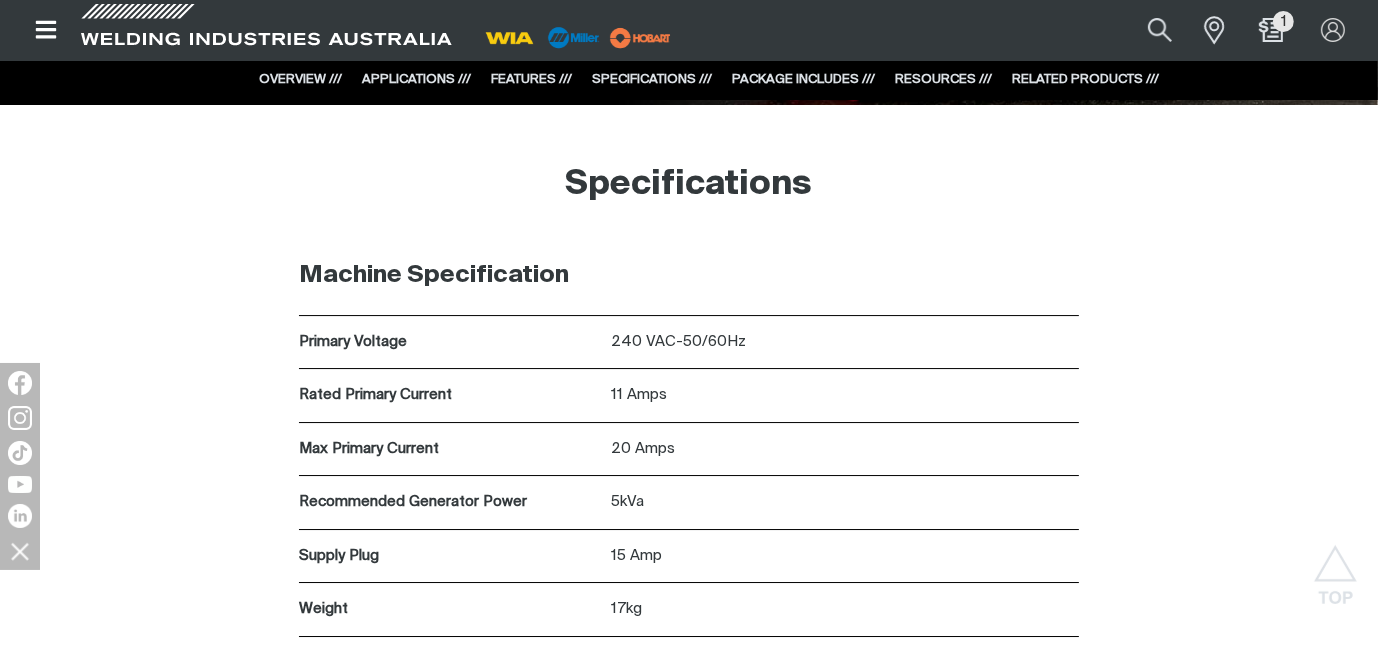 scroll, scrollTop: 6730, scrollLeft: 0, axis: vertical 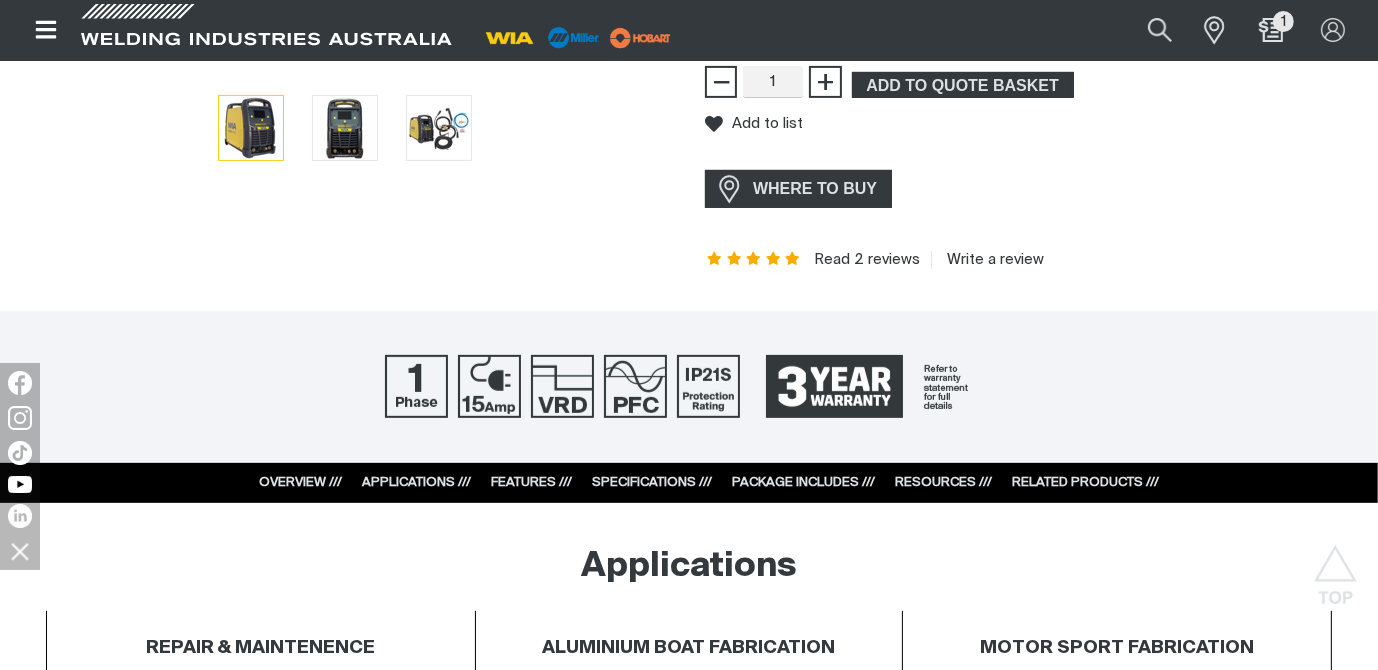 click on "FEATURES ///" at bounding box center (531, 482) 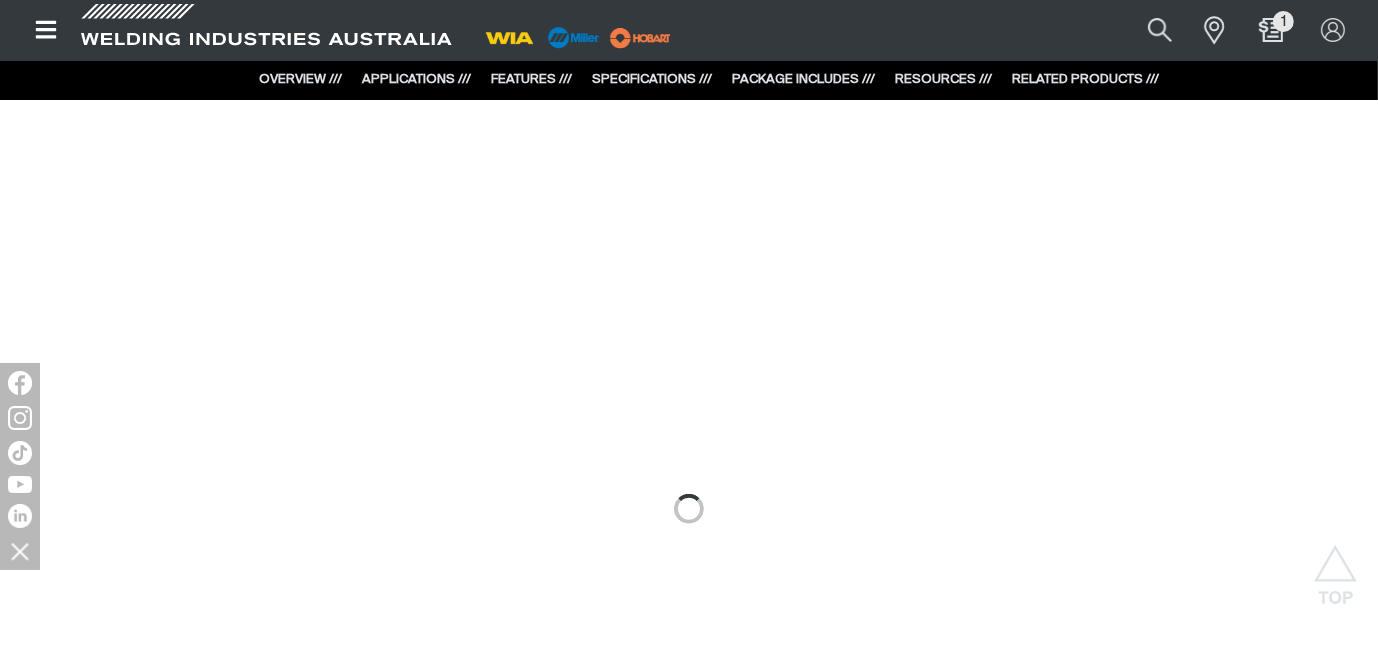 scroll, scrollTop: 1365, scrollLeft: 0, axis: vertical 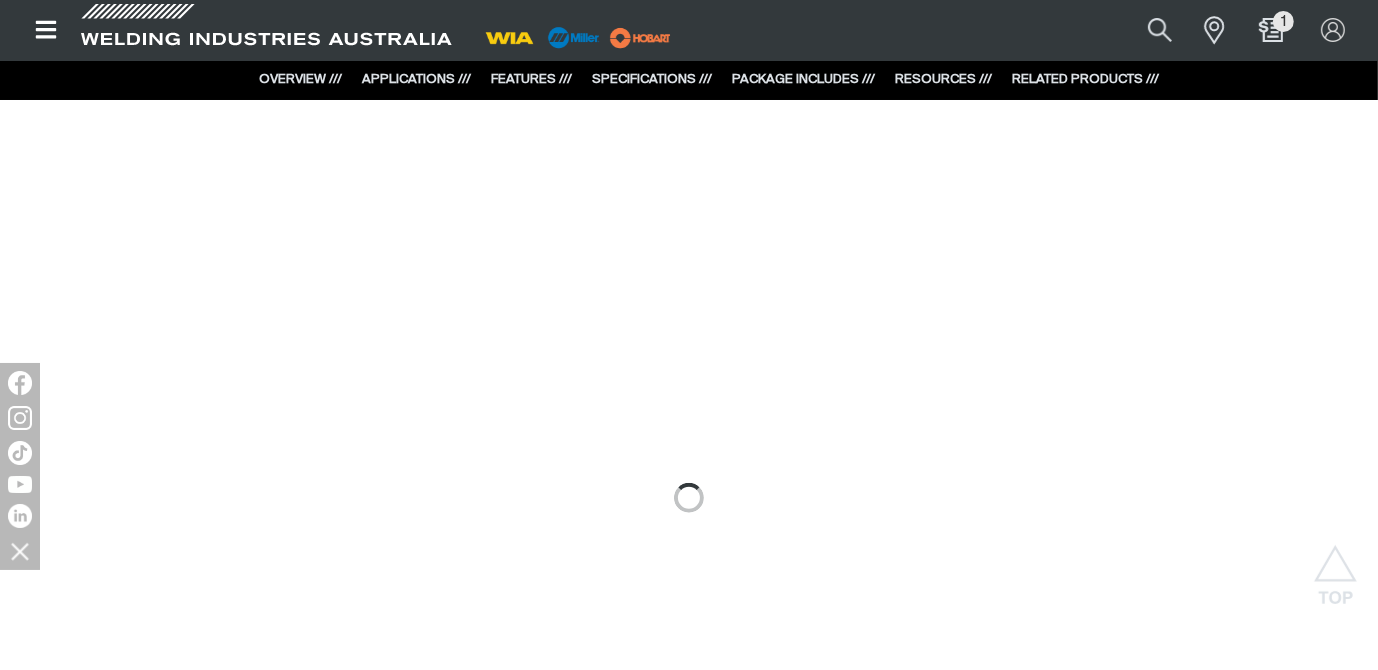click on "FEATURES ///" at bounding box center [531, 79] 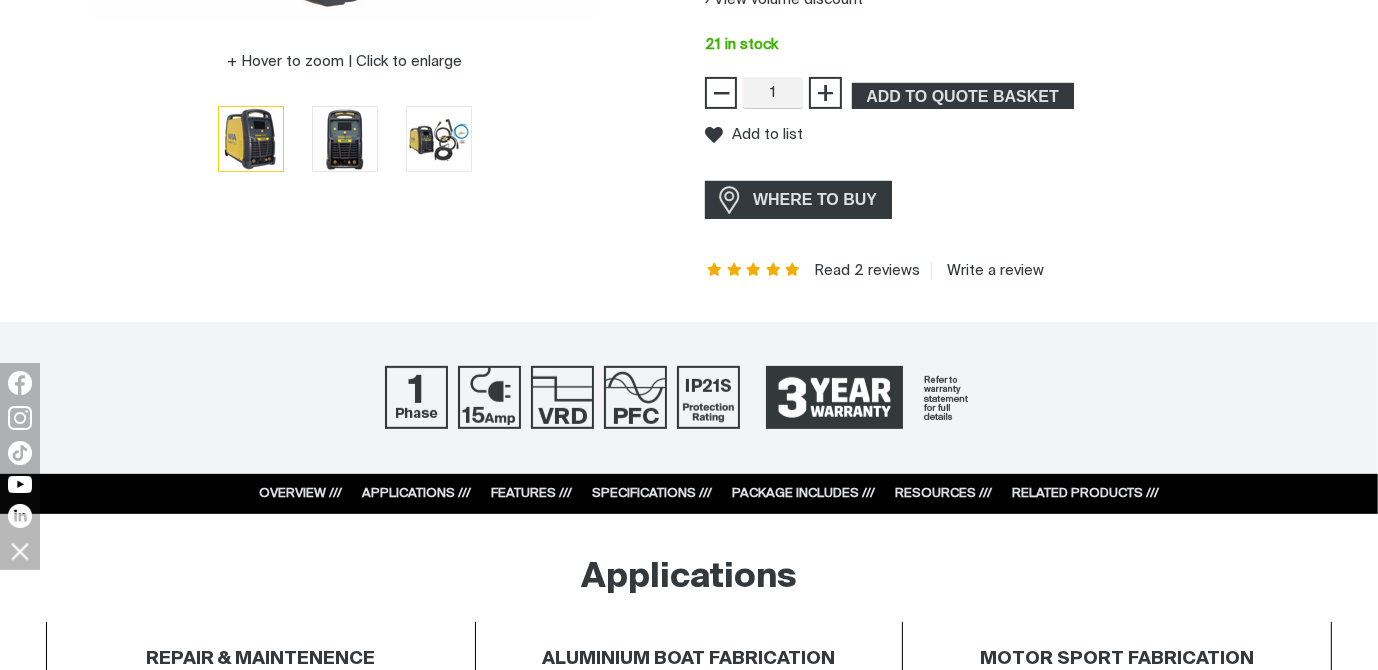 scroll, scrollTop: 1182, scrollLeft: 0, axis: vertical 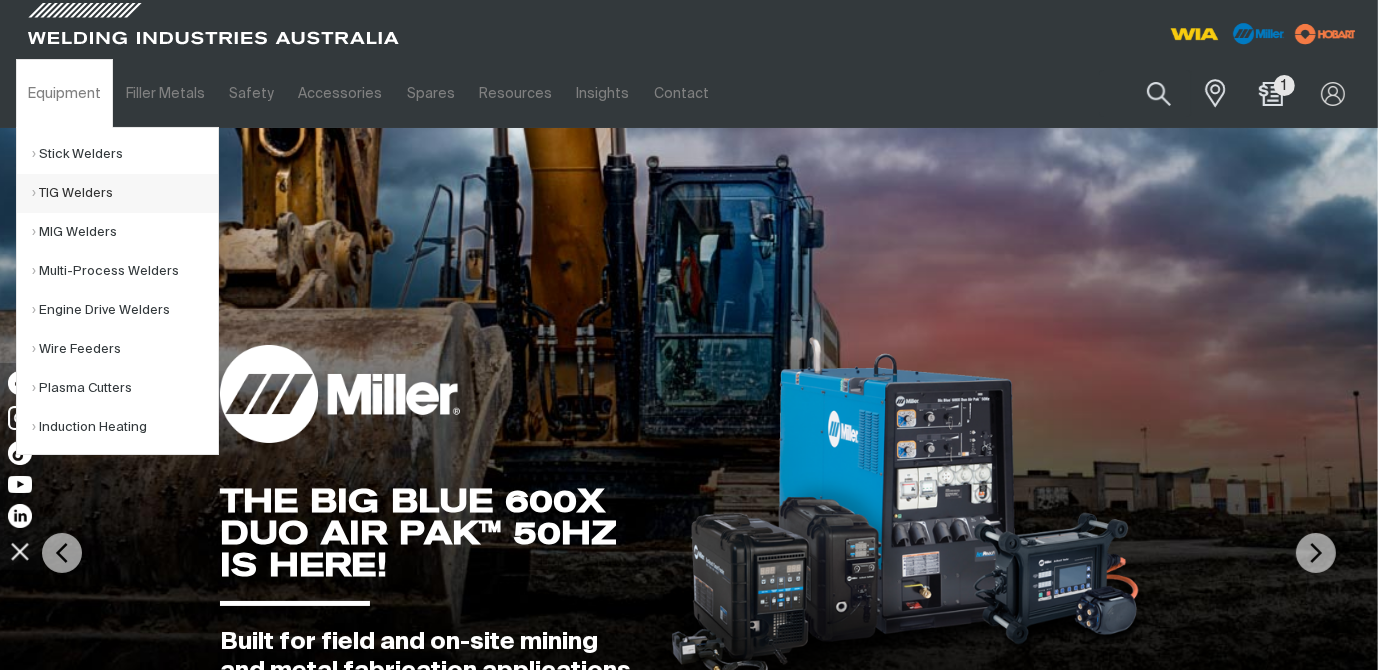 click on "TIG Welders" at bounding box center (125, 193) 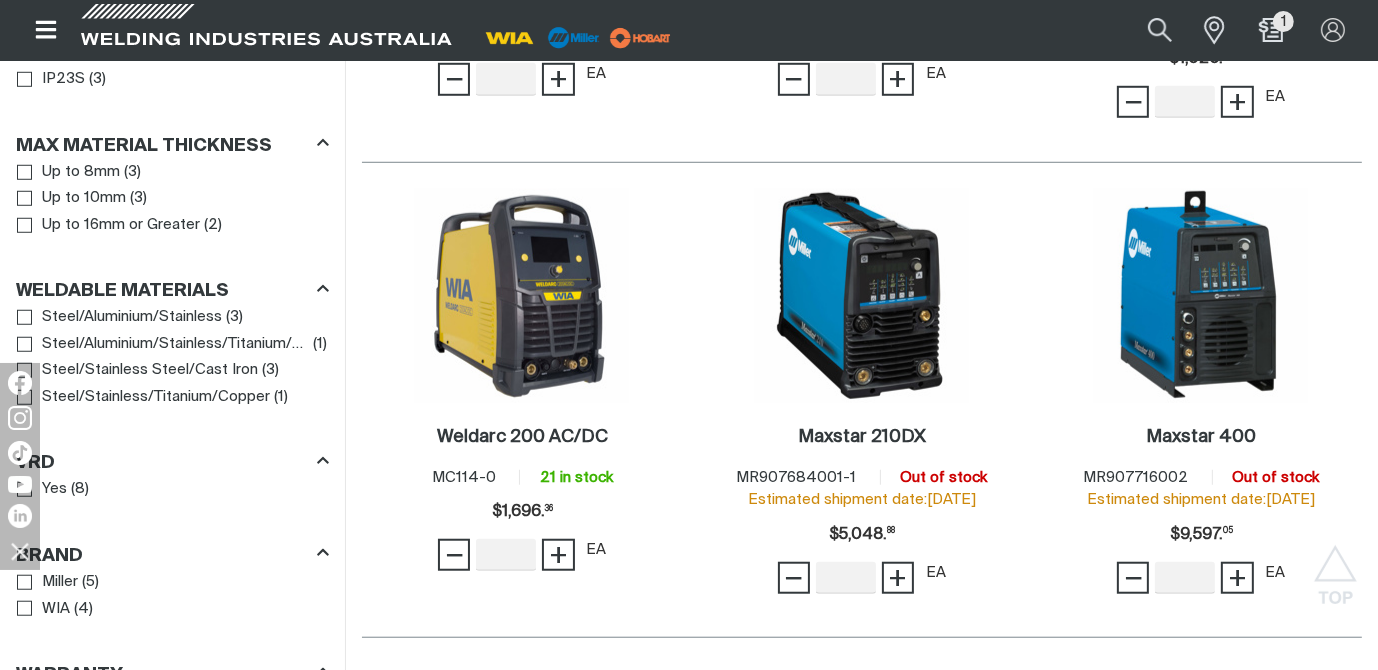 scroll, scrollTop: 1680, scrollLeft: 0, axis: vertical 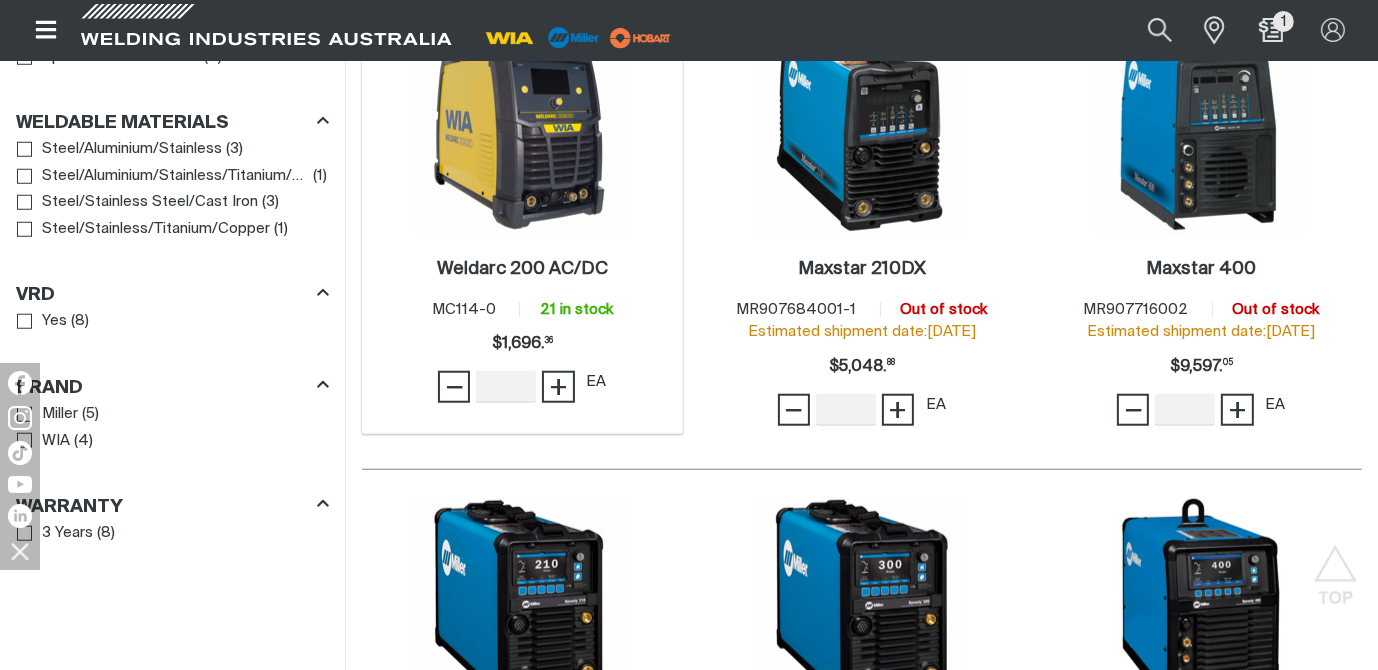 click at bounding box center (522, 128) 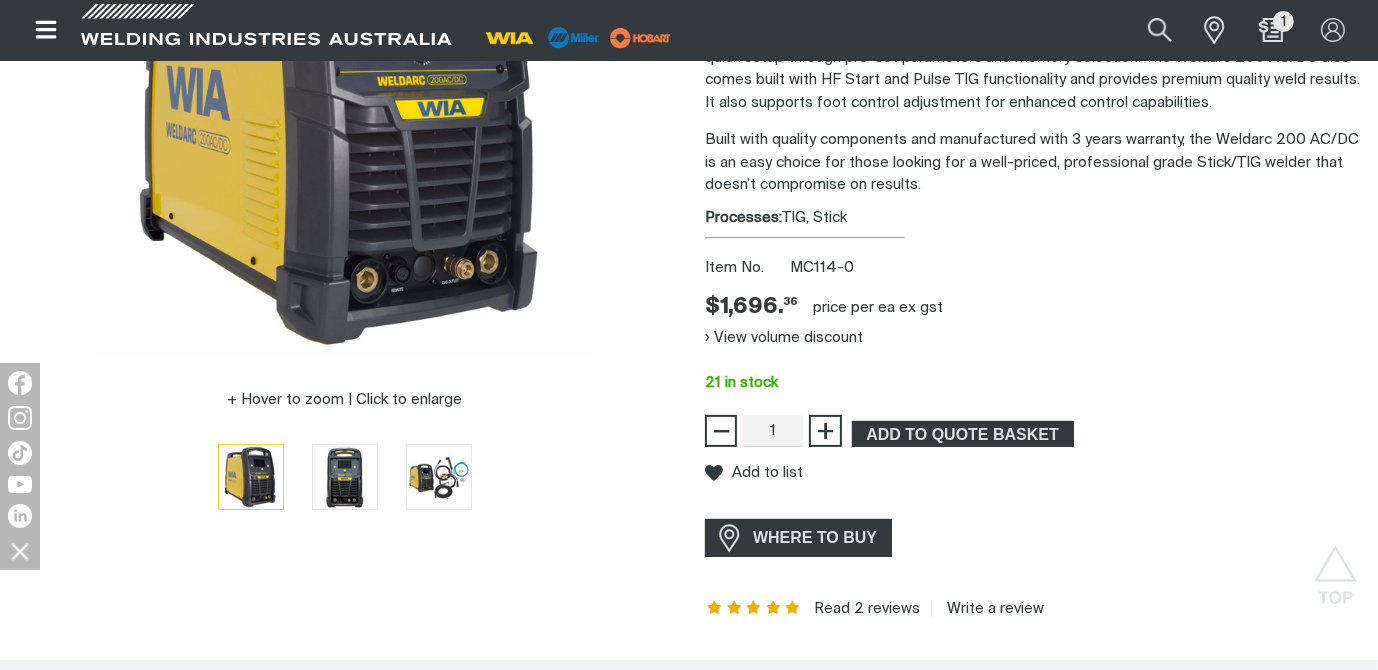 scroll, scrollTop: 400, scrollLeft: 0, axis: vertical 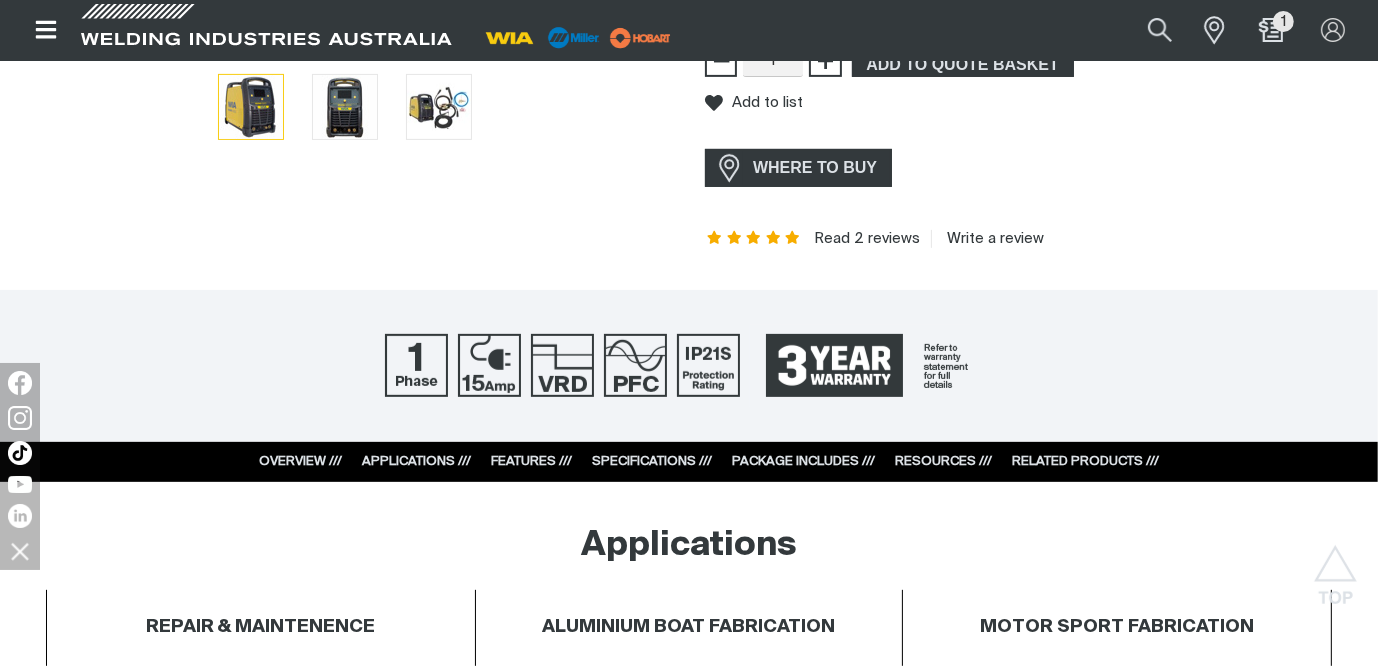 click on "PACKAGE INCLUDES ///" at bounding box center [803, 461] 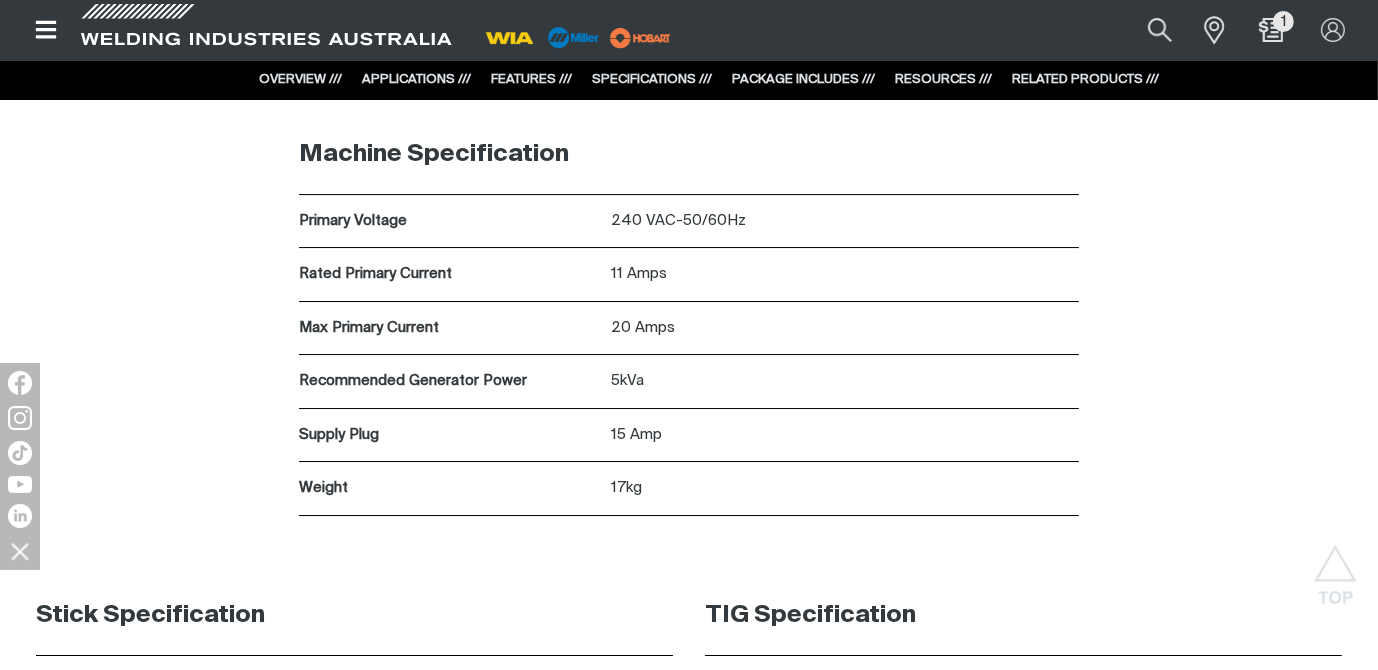 scroll, scrollTop: 6832, scrollLeft: 0, axis: vertical 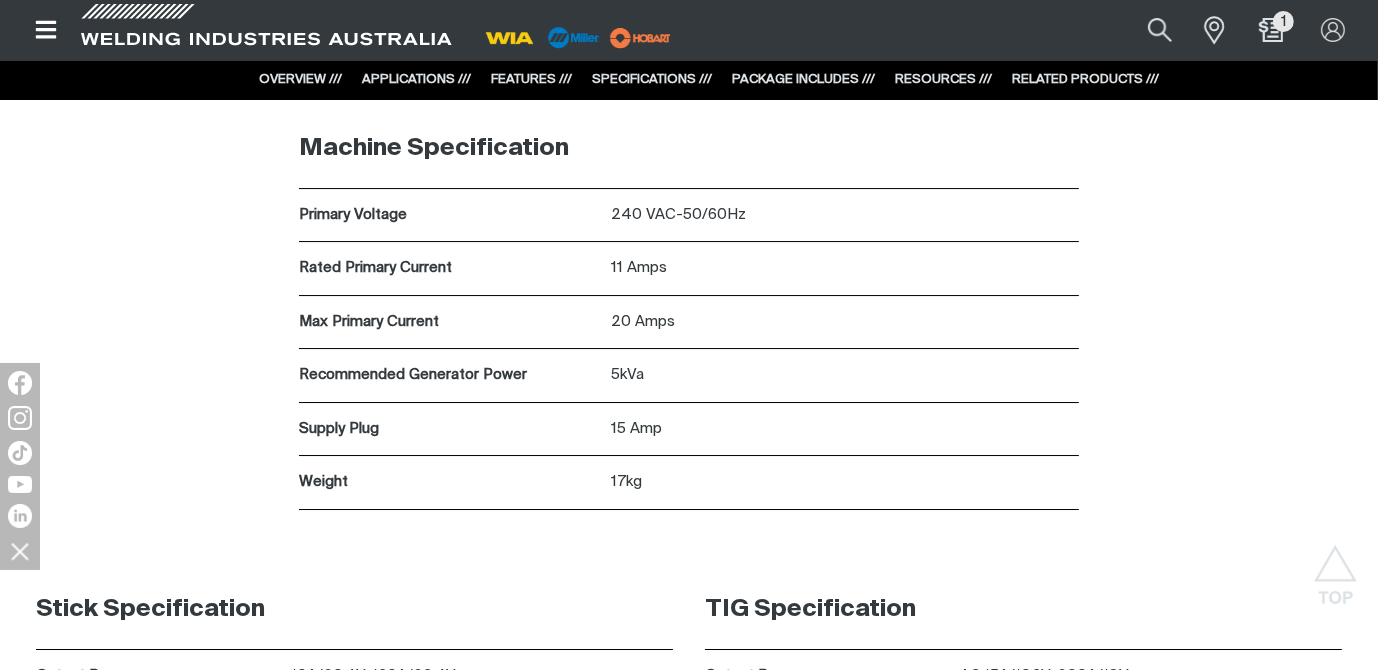 click on "Machine Specification Primary Voltage 240 VAC-50/60Hz Rated Primary Current 11 Amps Max Primary Current 20 Amps Recommended Generator Power 5kVa Supply Plug 15 Amp Weight 17kg" at bounding box center [689, 309] 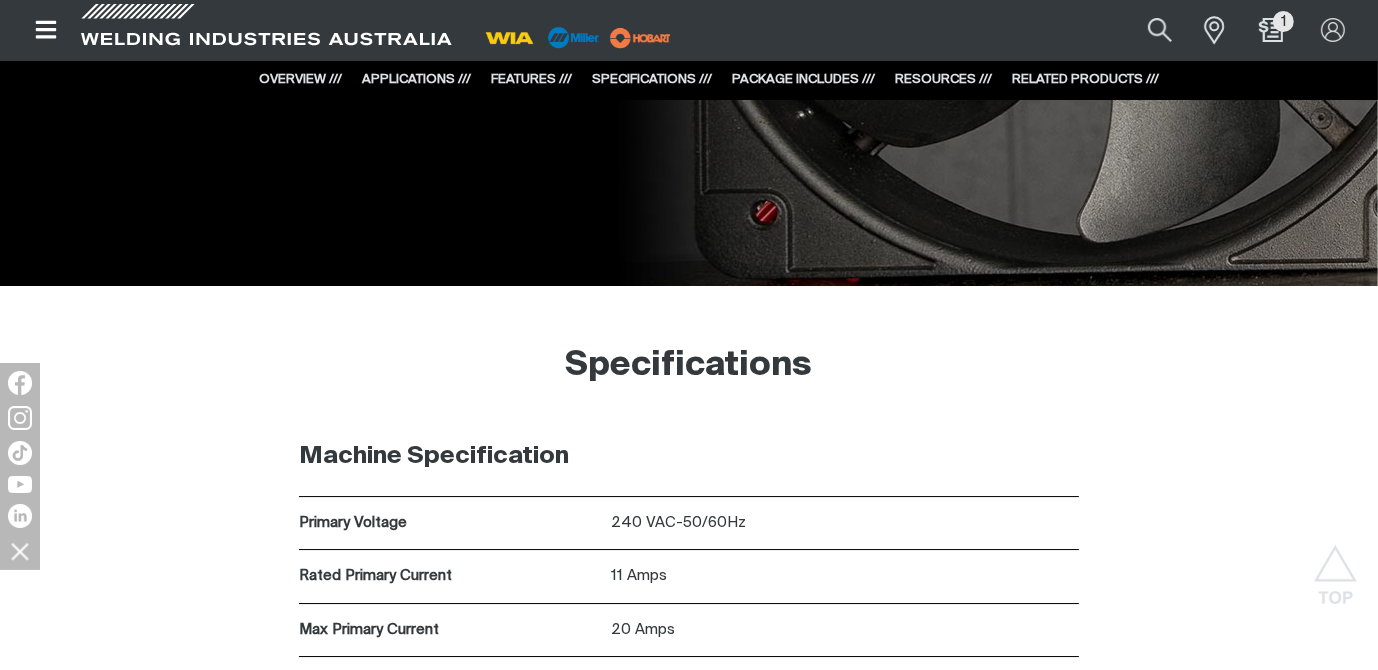 scroll, scrollTop: 6352, scrollLeft: 0, axis: vertical 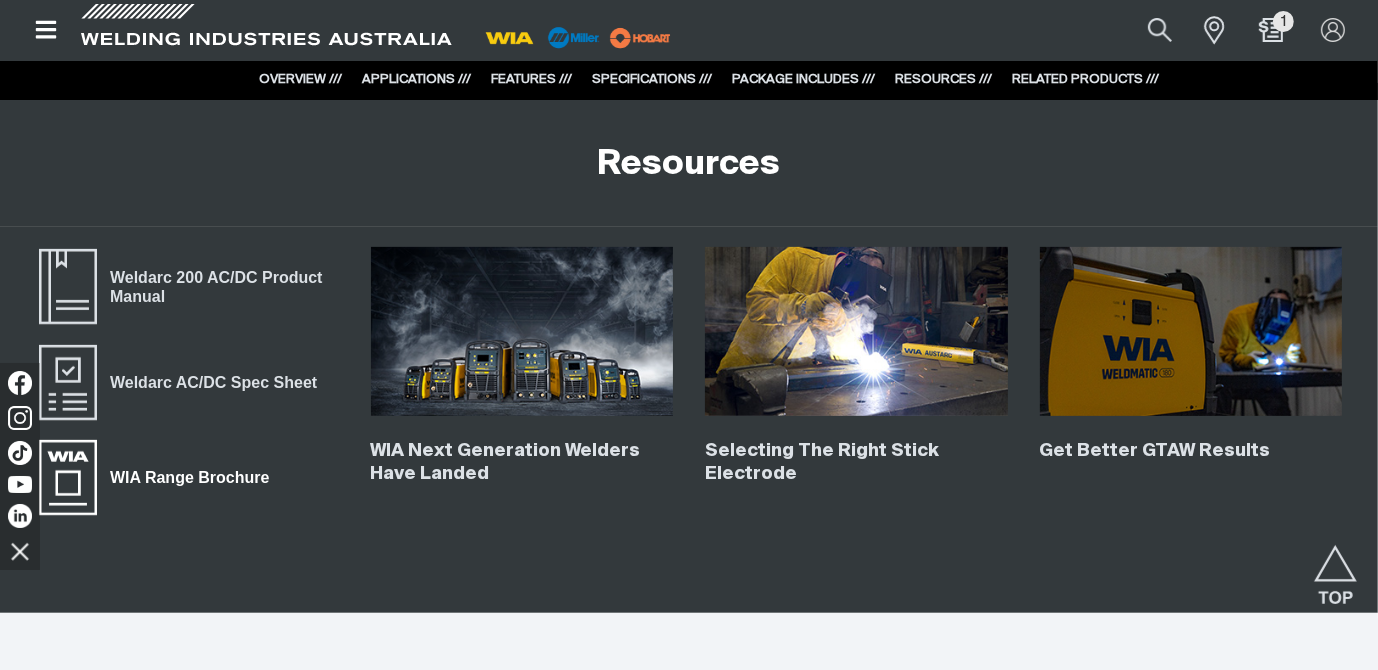 click on "WIA Range Brochure" at bounding box center (189, 478) 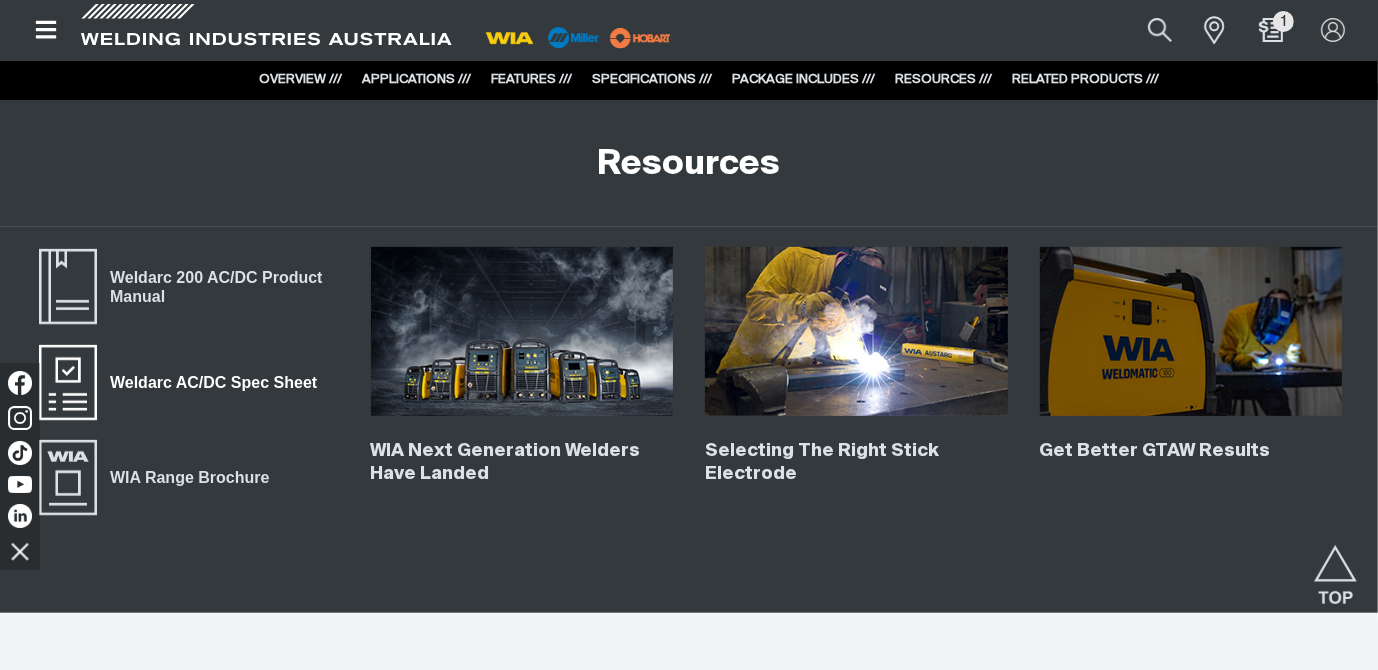 click on "Weldarc AC/DC Spec Sheet" at bounding box center [213, 383] 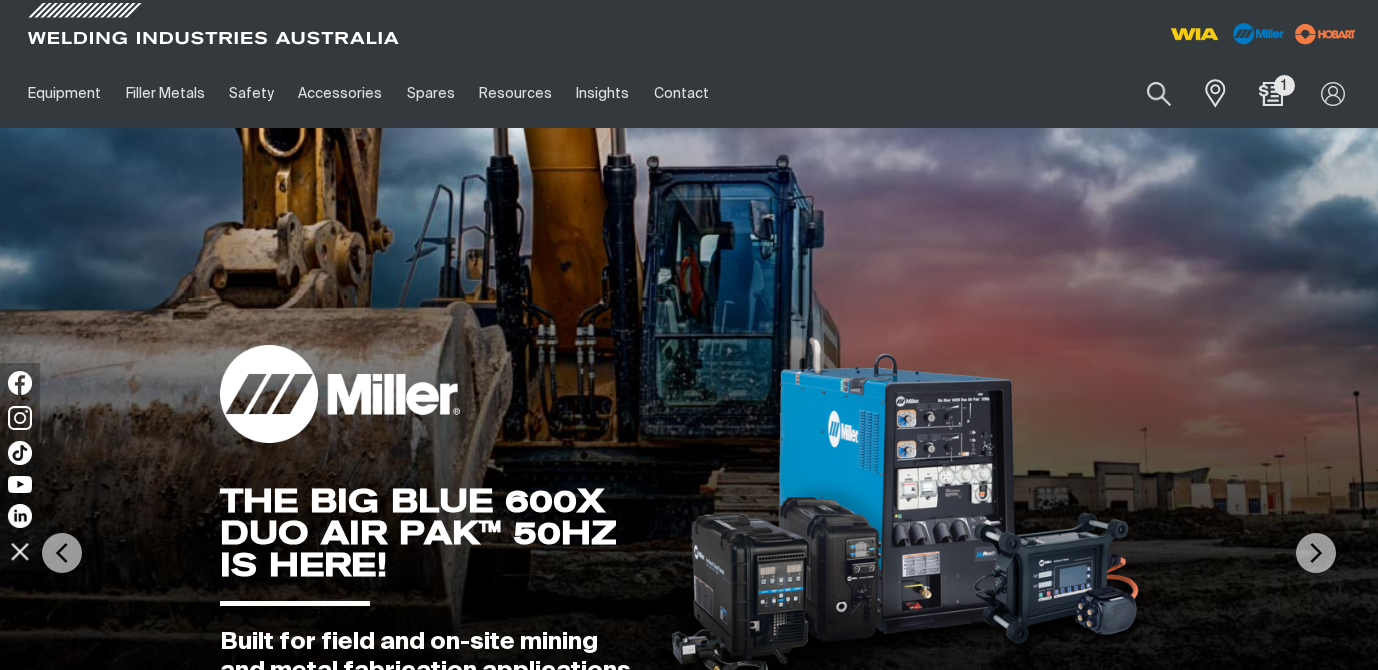 scroll, scrollTop: 0, scrollLeft: 0, axis: both 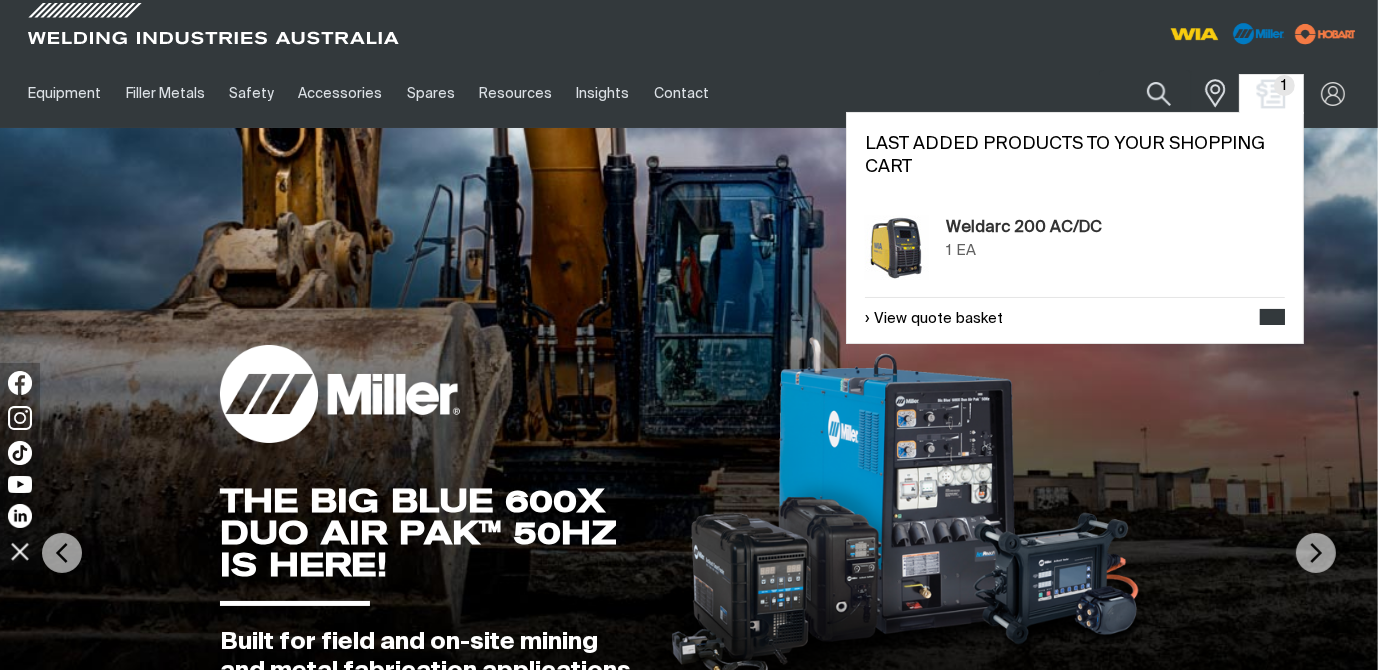 click at bounding box center [1271, 93] 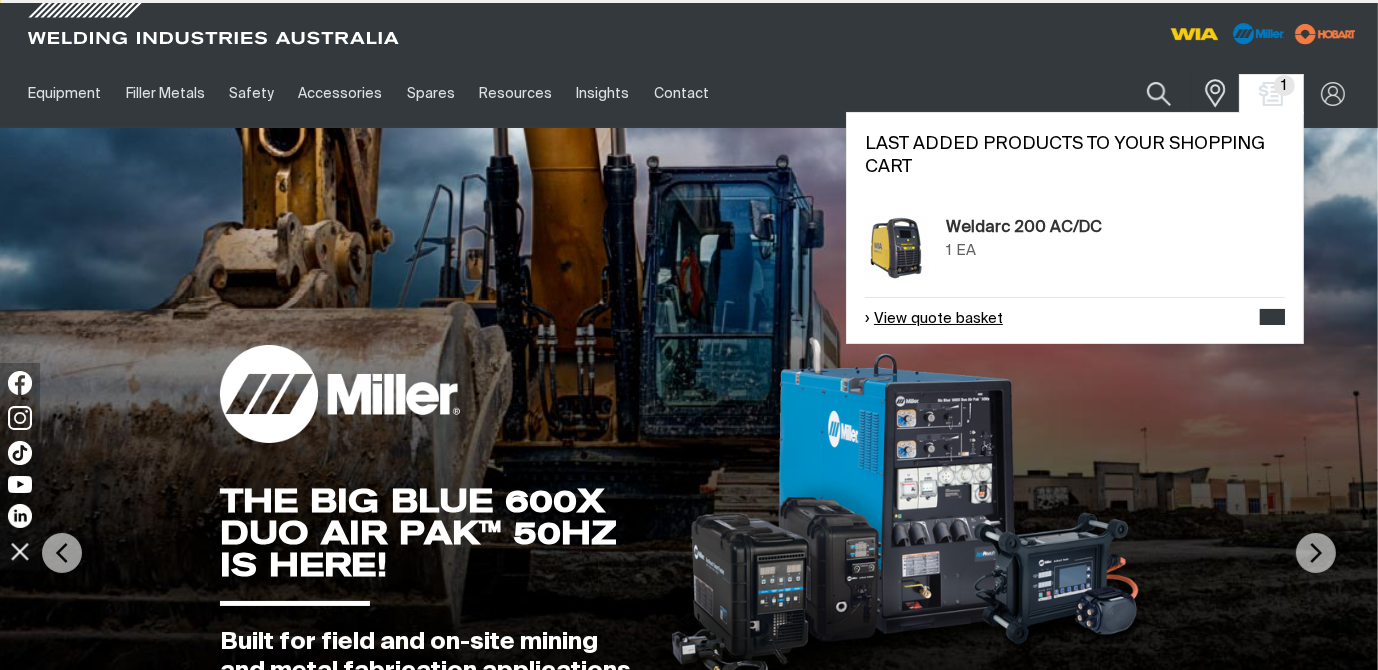 click on "View quote basket" at bounding box center [934, 319] 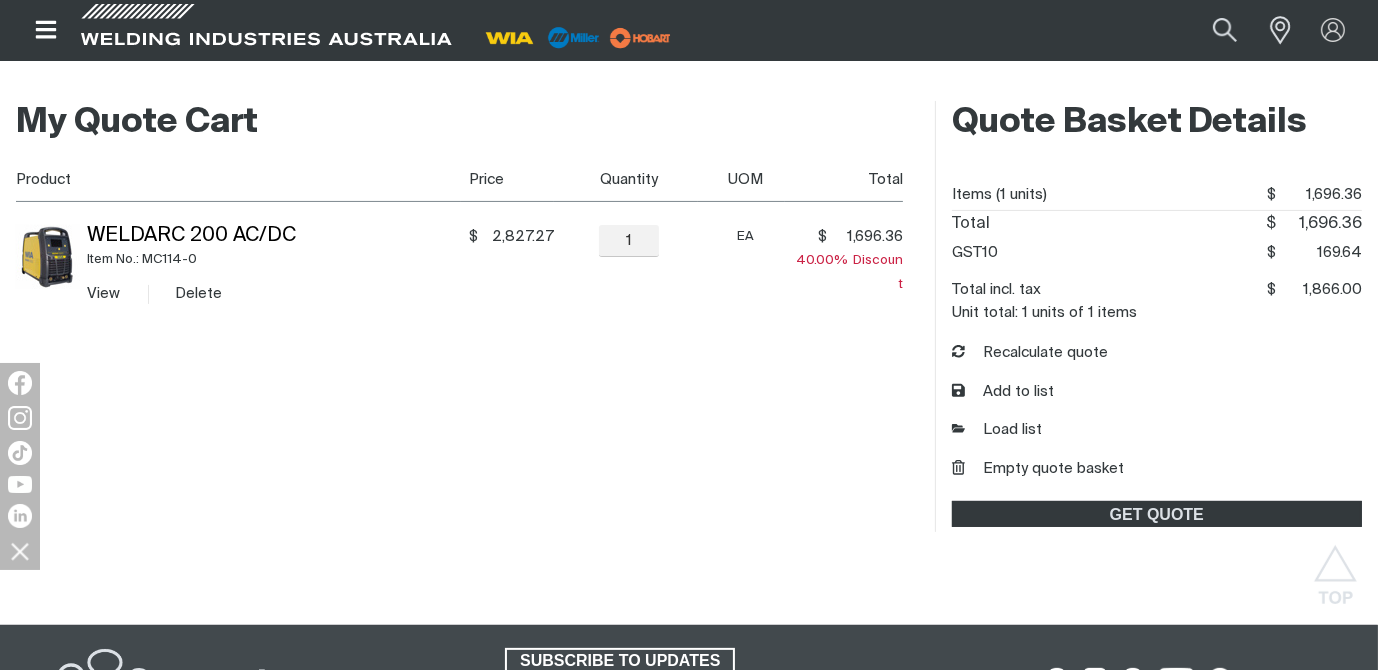 scroll, scrollTop: 306, scrollLeft: 0, axis: vertical 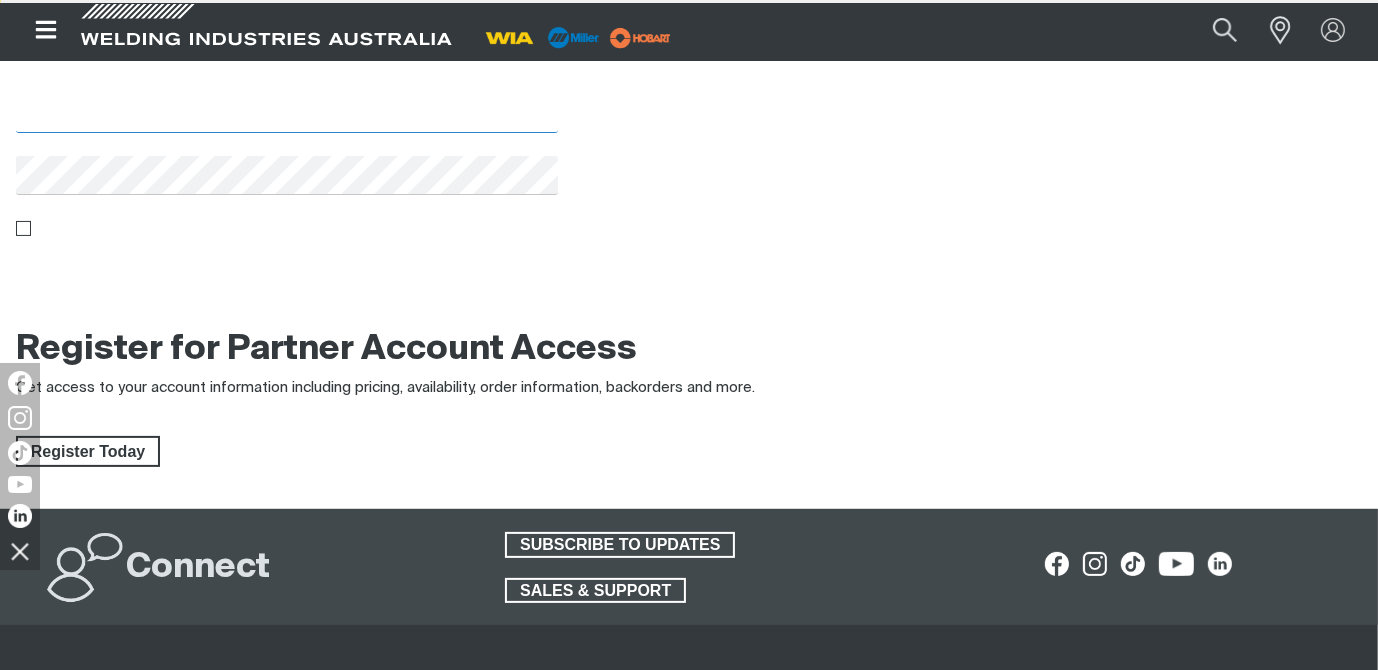 type on "techsales@example.com" 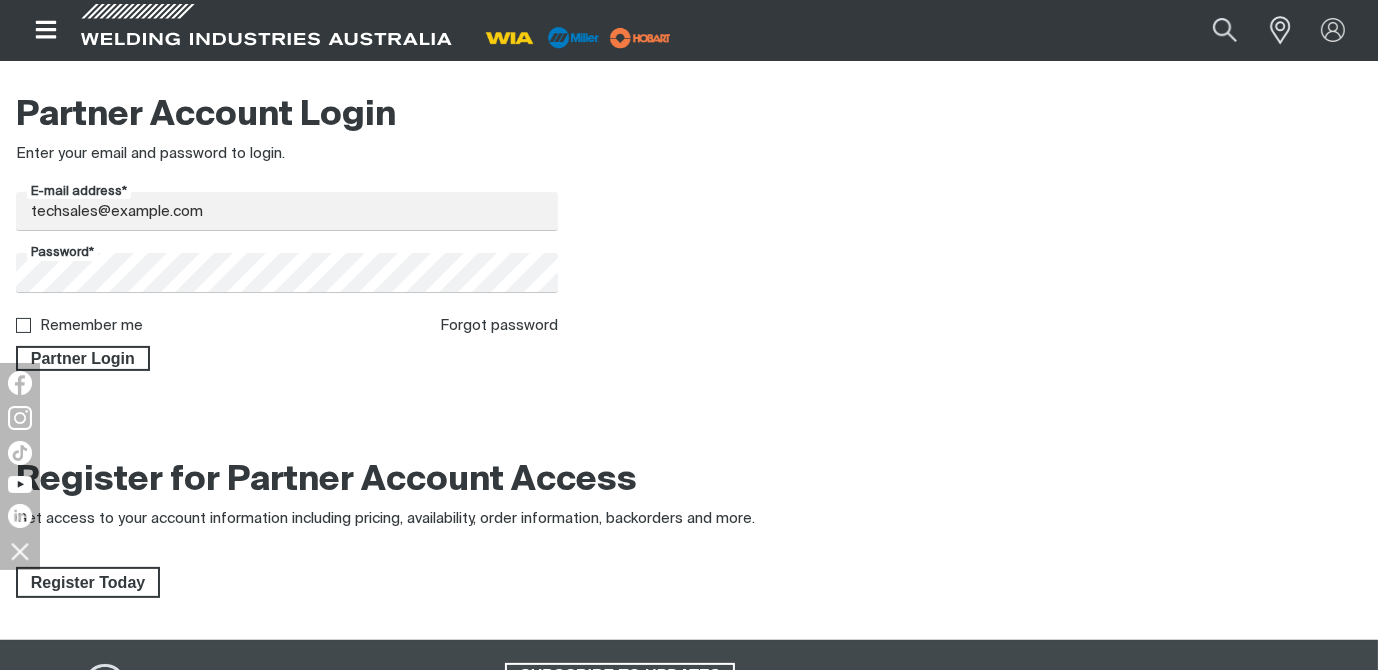 scroll, scrollTop: 0, scrollLeft: 0, axis: both 